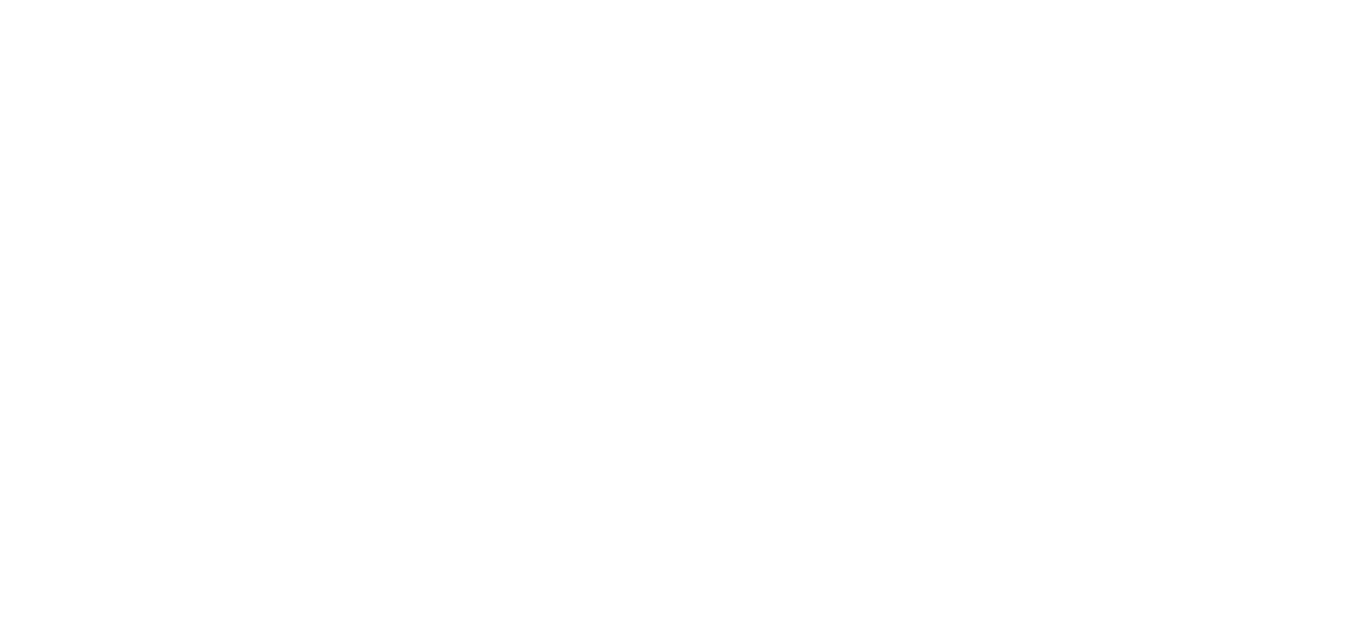 scroll, scrollTop: 0, scrollLeft: 0, axis: both 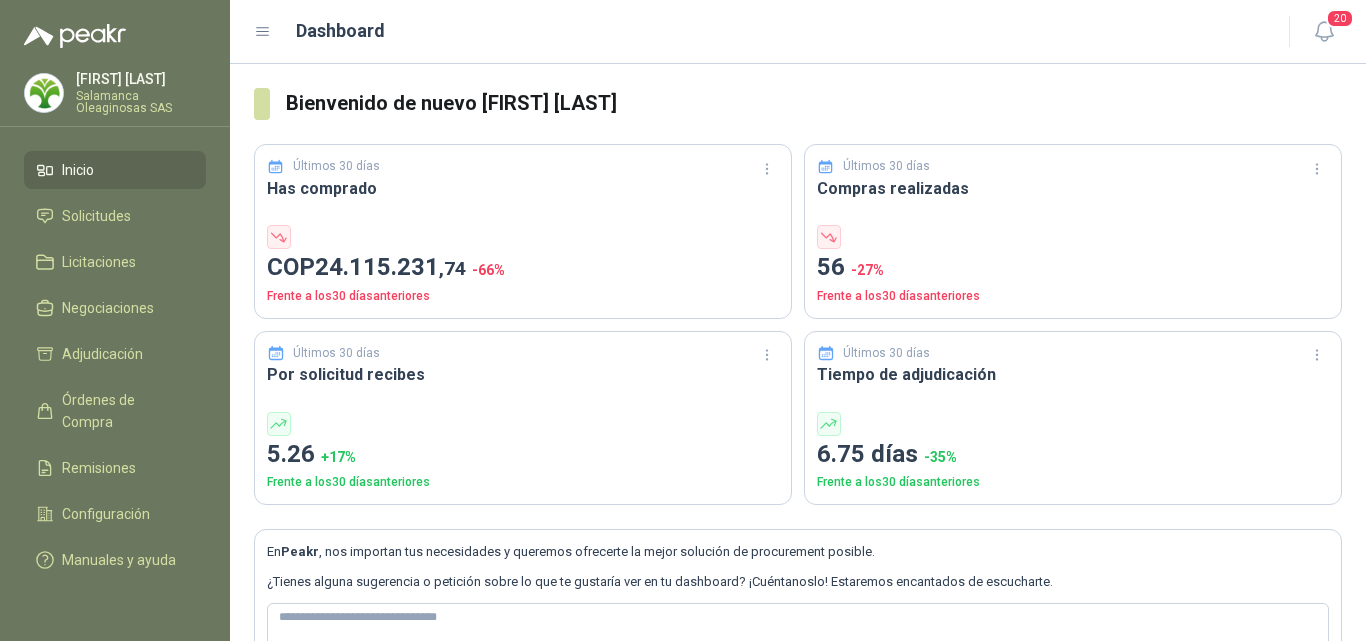 click on "[FIRST] [LAST]" at bounding box center (141, 79) 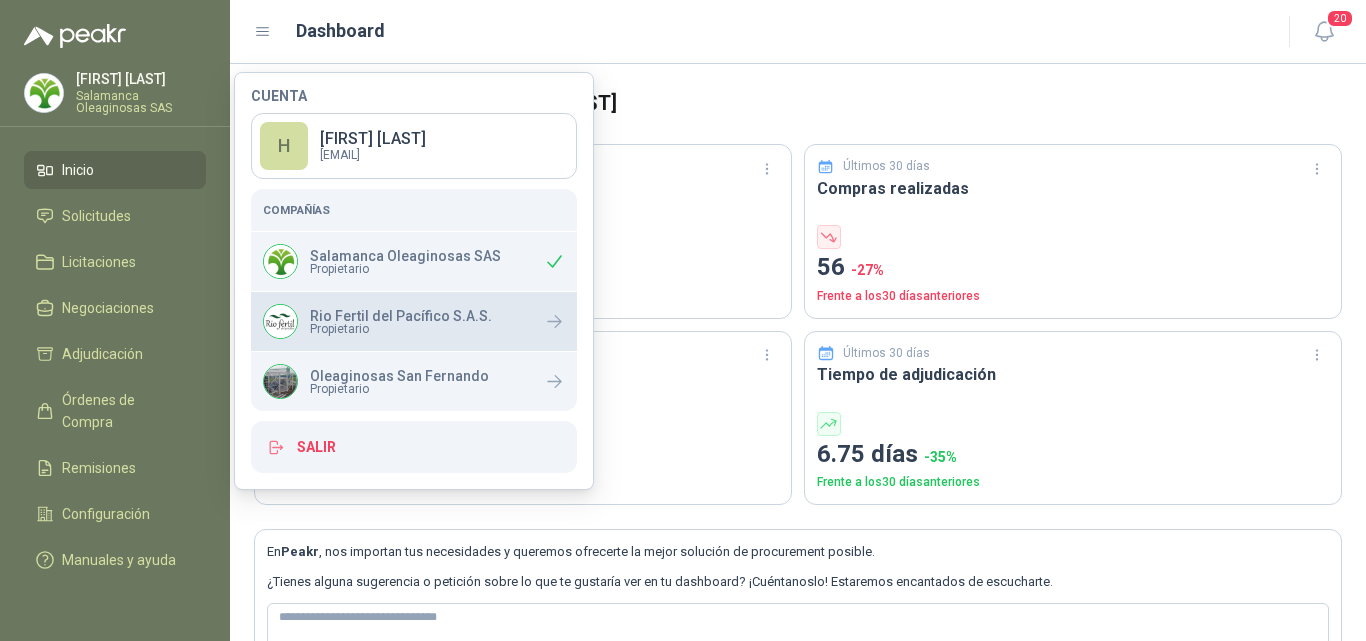 click on "Rio Fertil del Pacífico S.A.S." at bounding box center (401, 316) 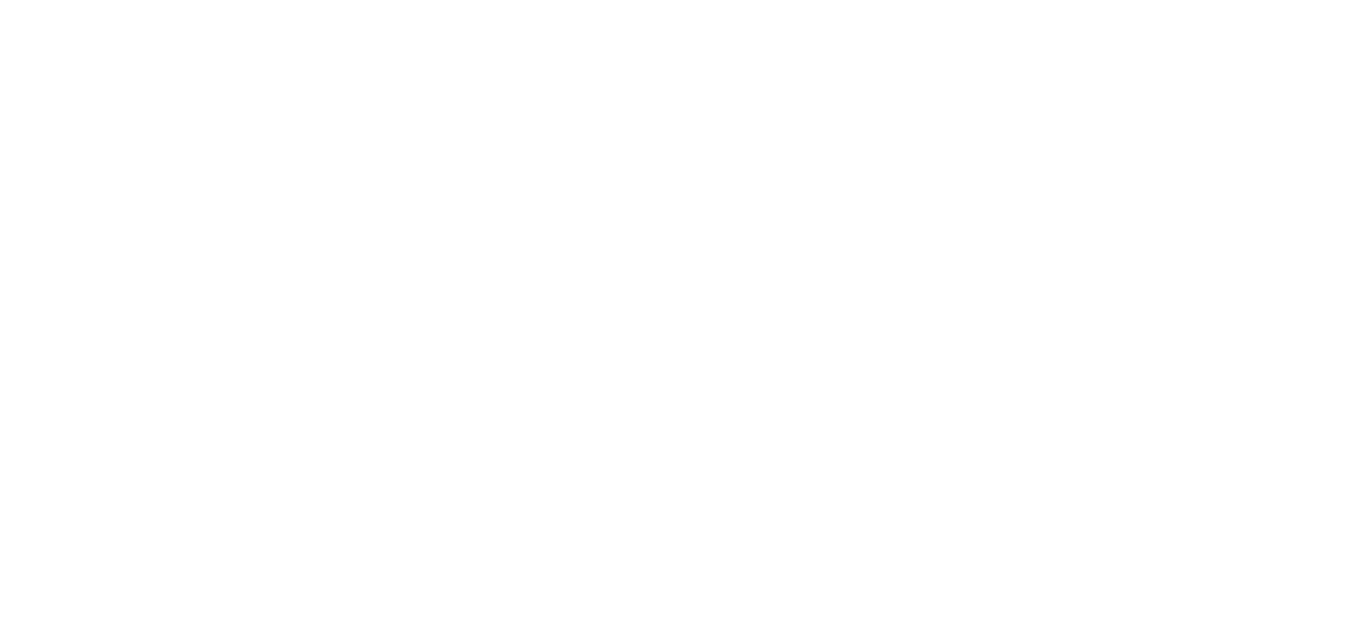 scroll, scrollTop: 0, scrollLeft: 0, axis: both 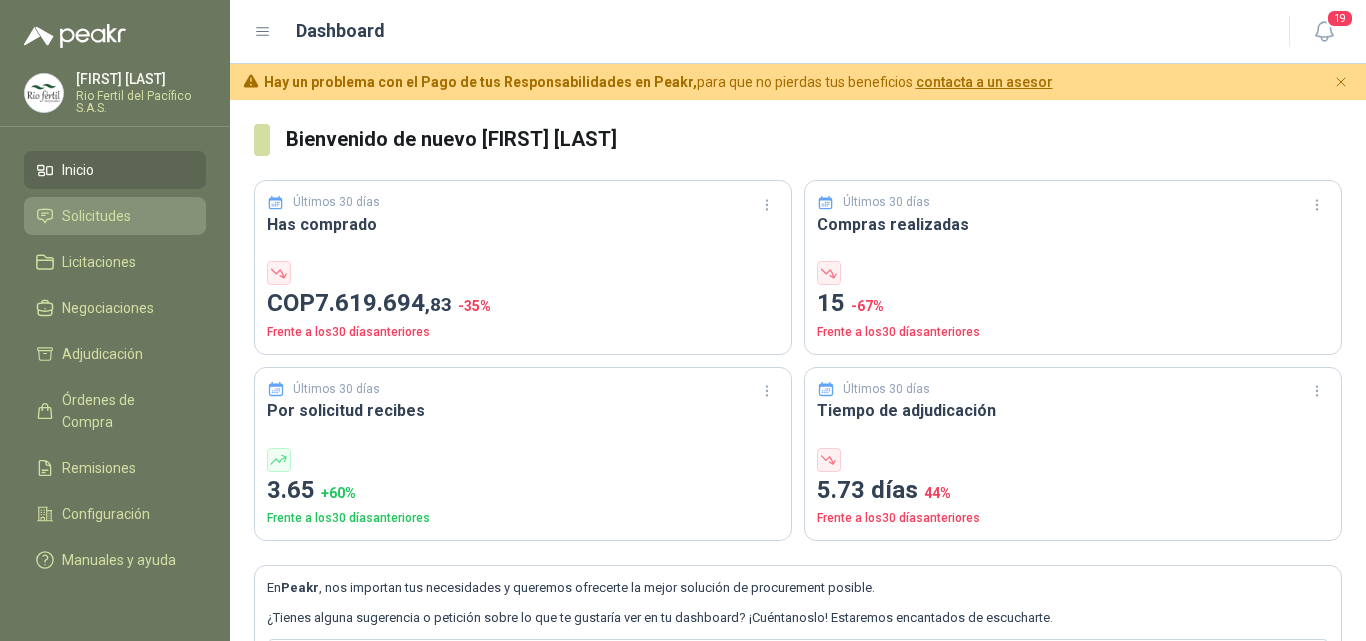 click on "Solicitudes" at bounding box center [115, 216] 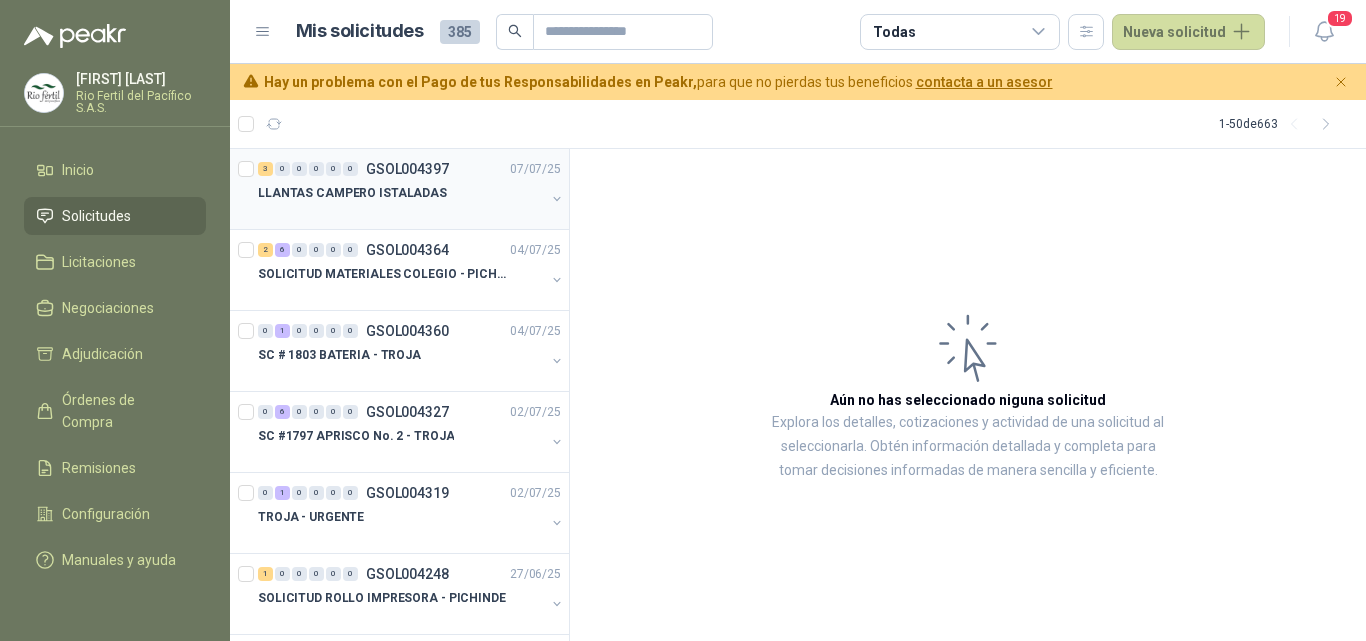 click on "LLANTAS CAMPERO ISTALADAS" at bounding box center (352, 193) 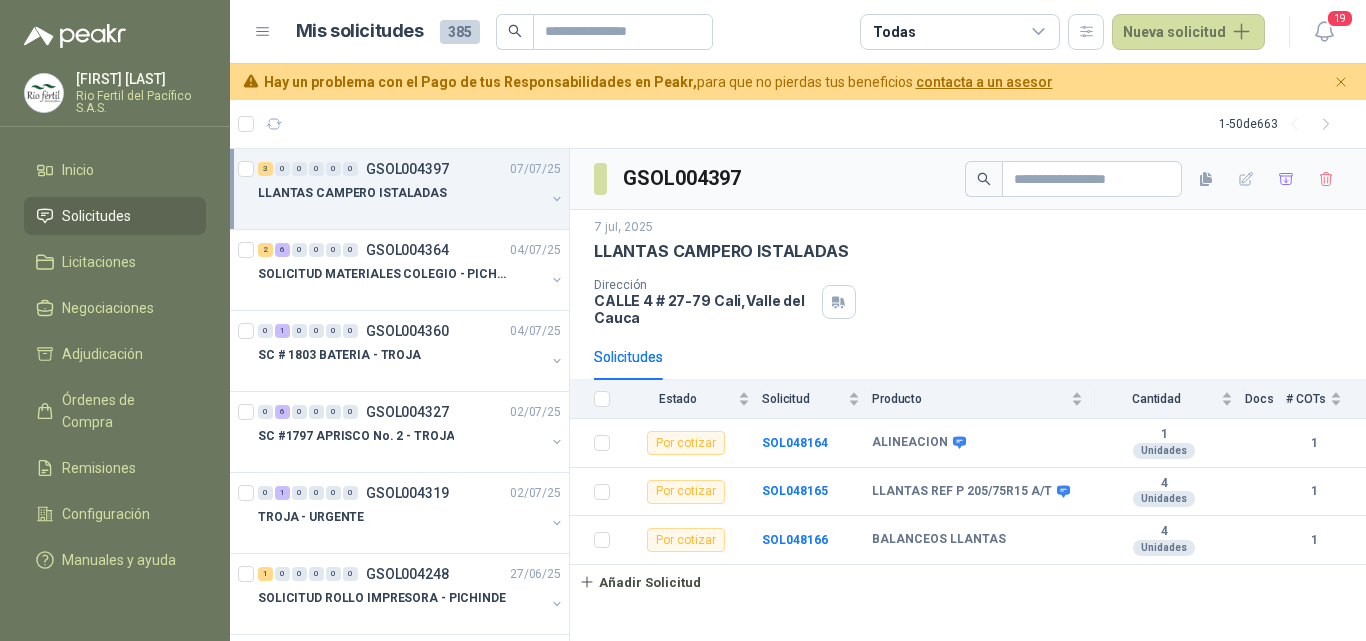 click on "LLANTAS CAMPERO ISTALADAS" at bounding box center (721, 251) 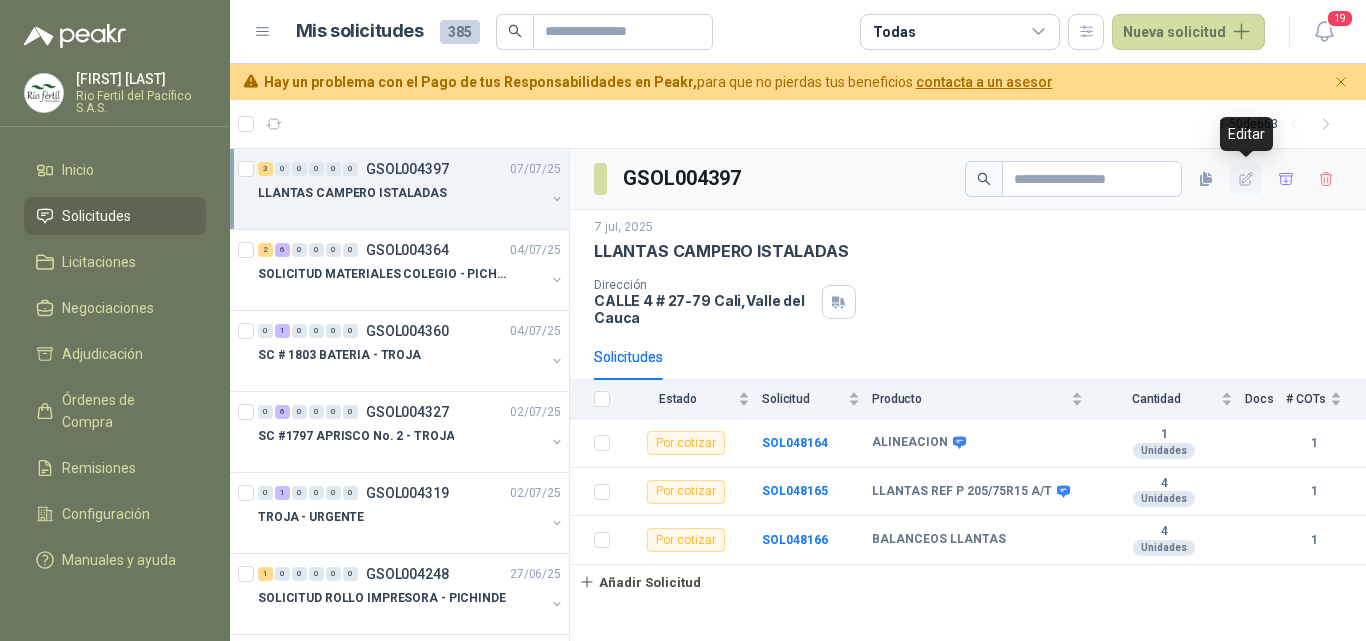 click at bounding box center (1246, 179) 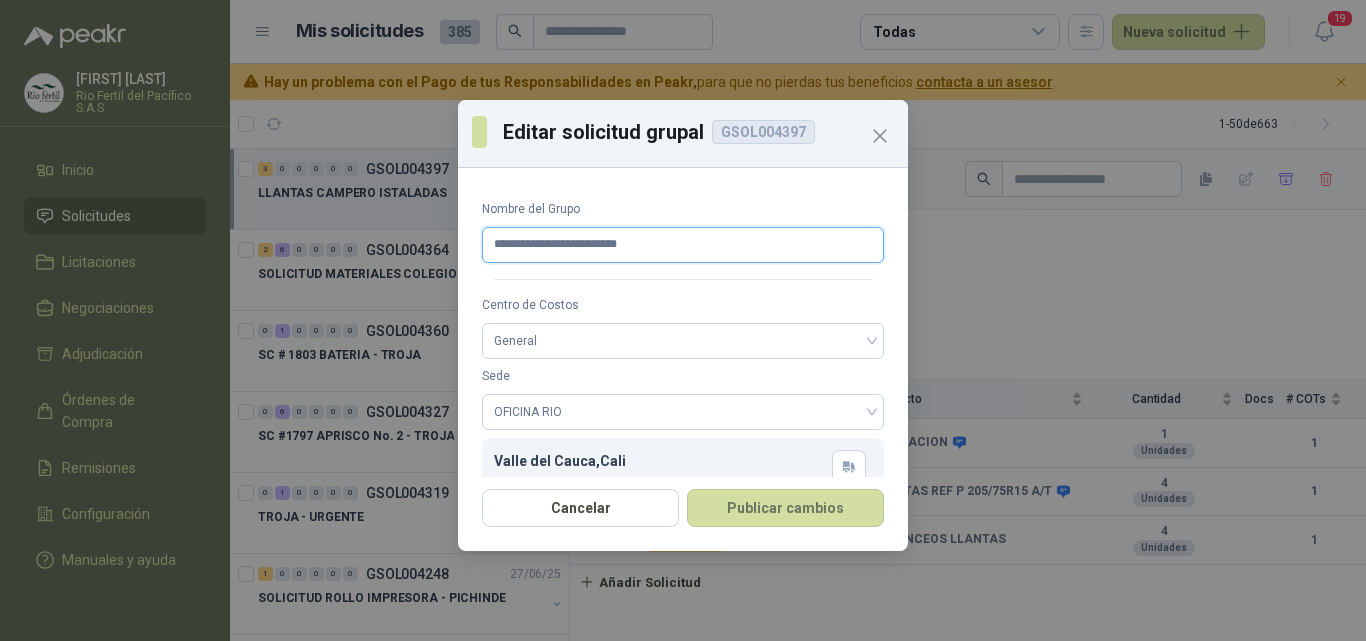 click on "**********" at bounding box center (683, 245) 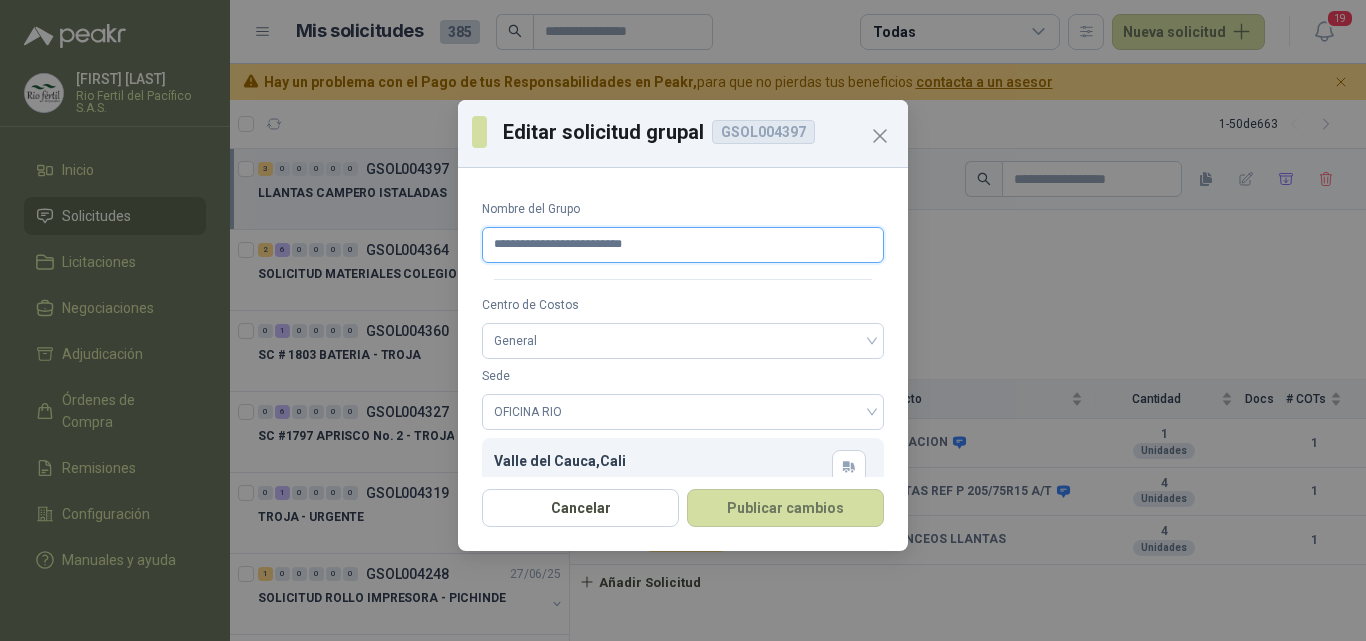 click on "**********" at bounding box center (683, 245) 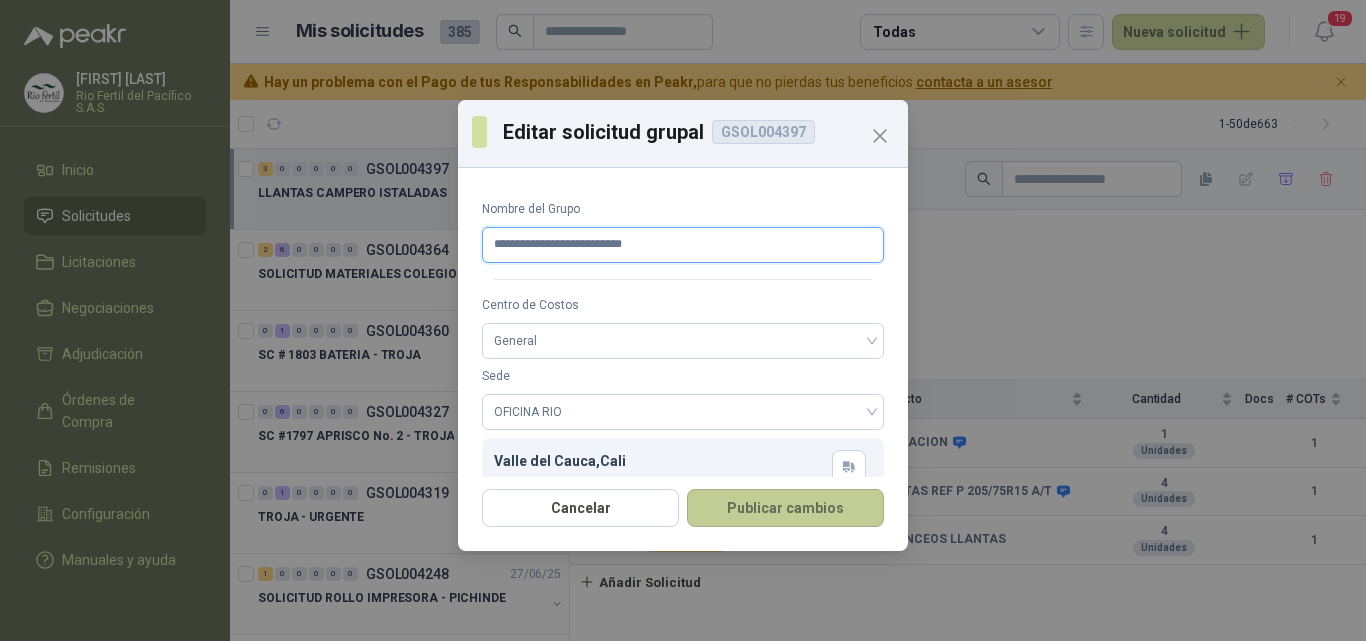 type on "**********" 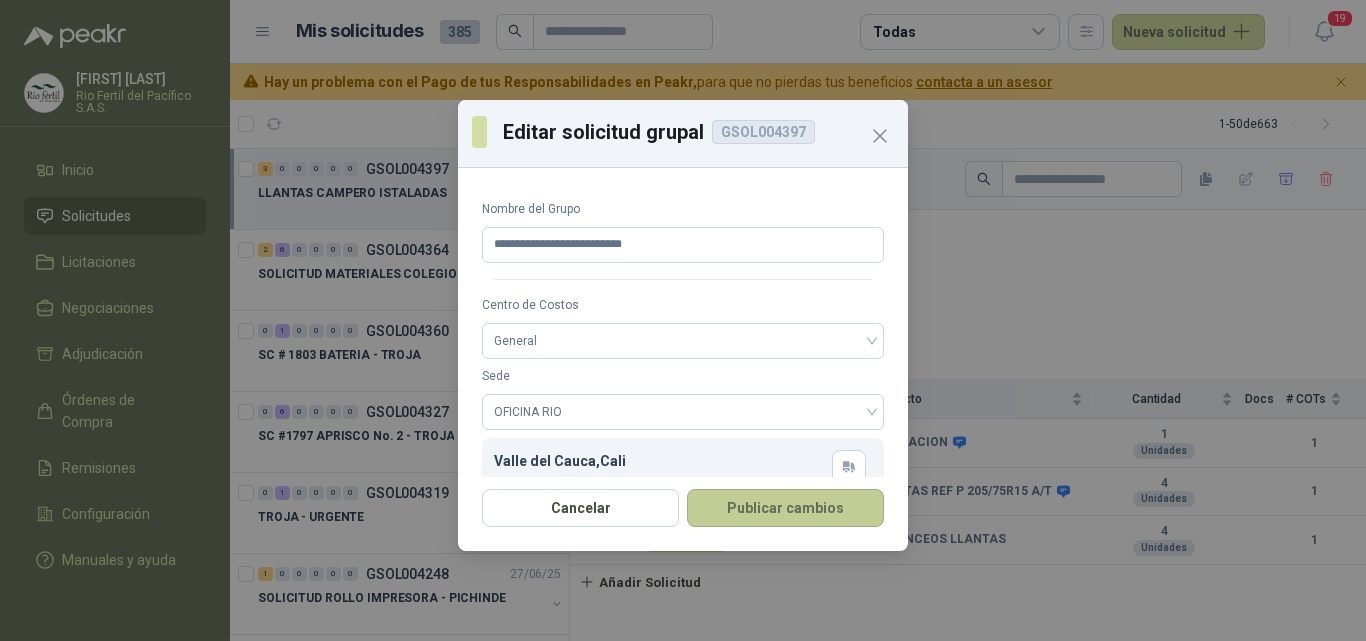 click on "Publicar cambios" at bounding box center (785, 508) 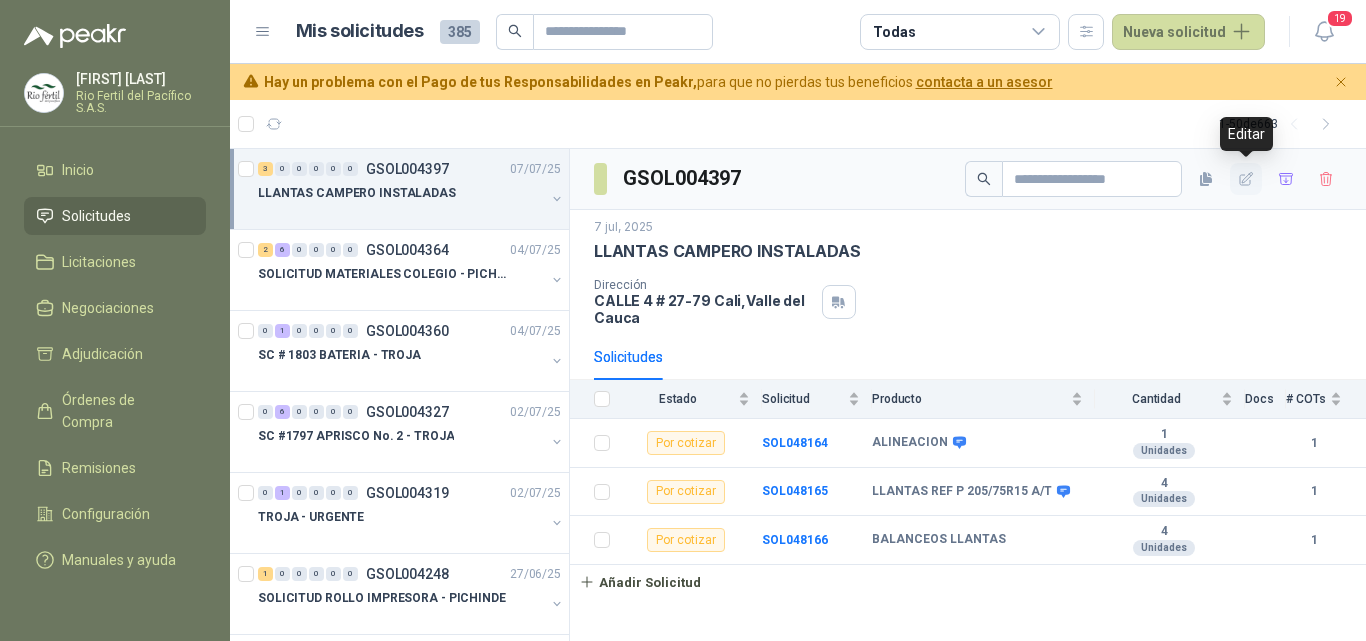 click at bounding box center [1246, 179] 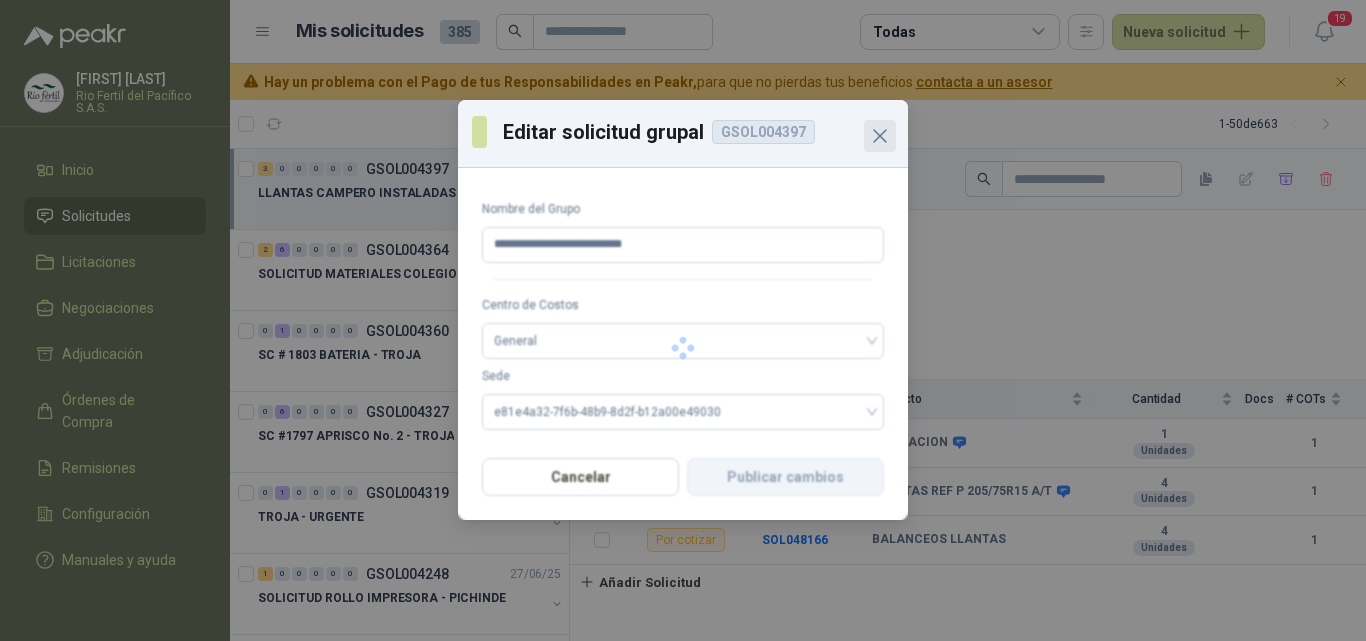 click at bounding box center (880, 136) 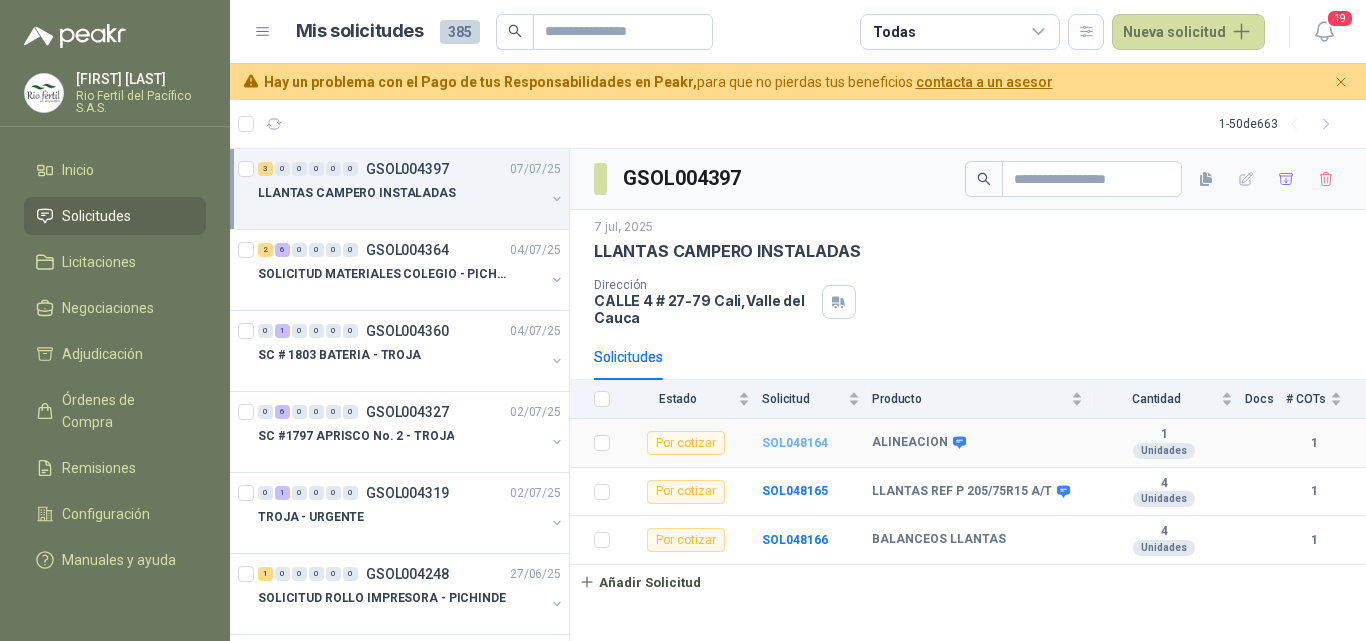 click on "SOL048164" at bounding box center [795, 443] 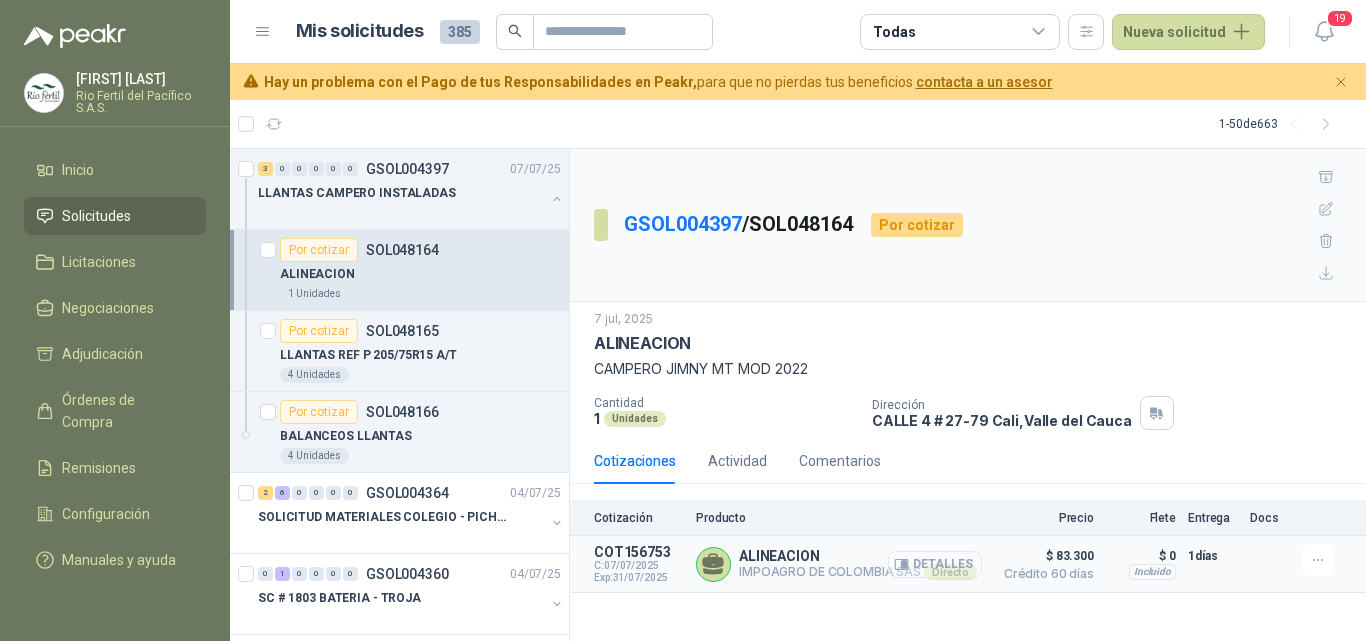 click on "Detalles" at bounding box center (935, 564) 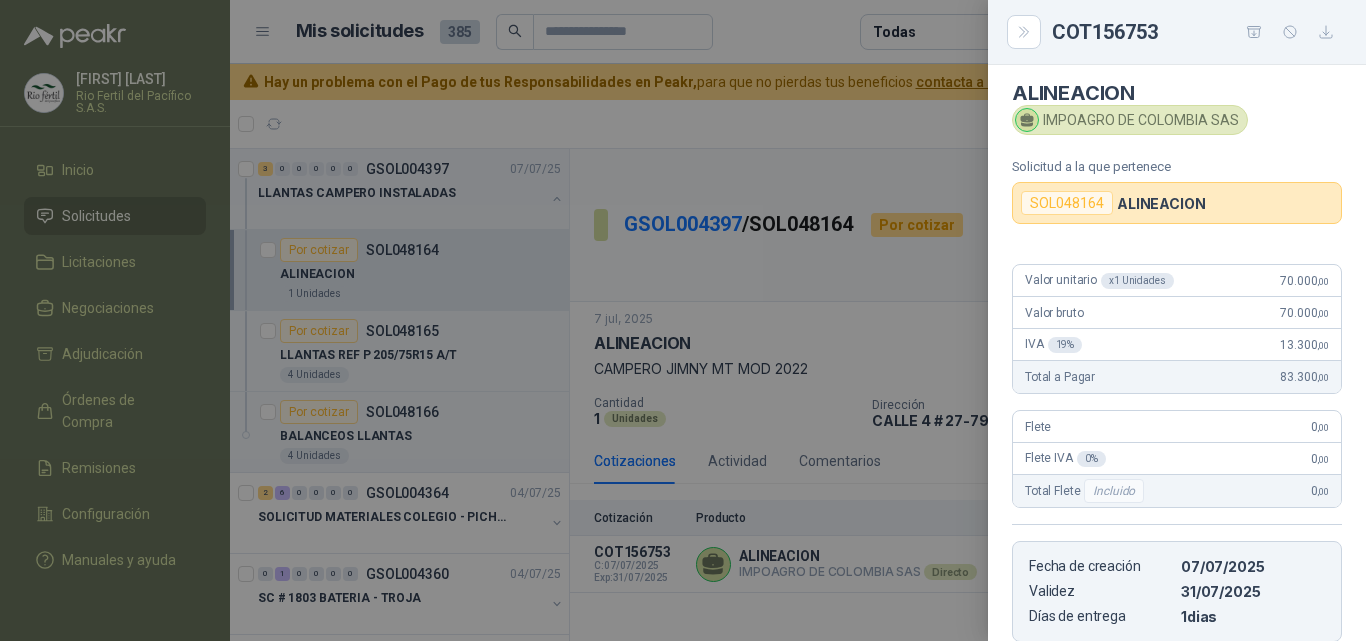 scroll, scrollTop: 0, scrollLeft: 0, axis: both 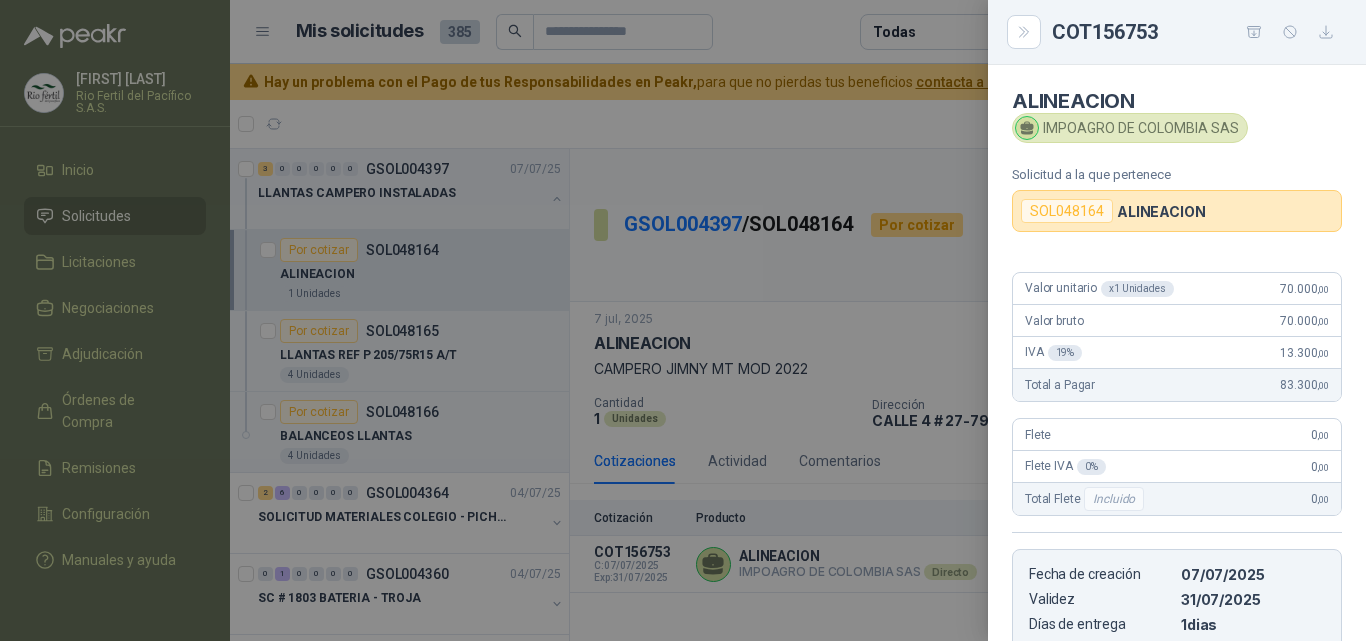 click at bounding box center (683, 320) 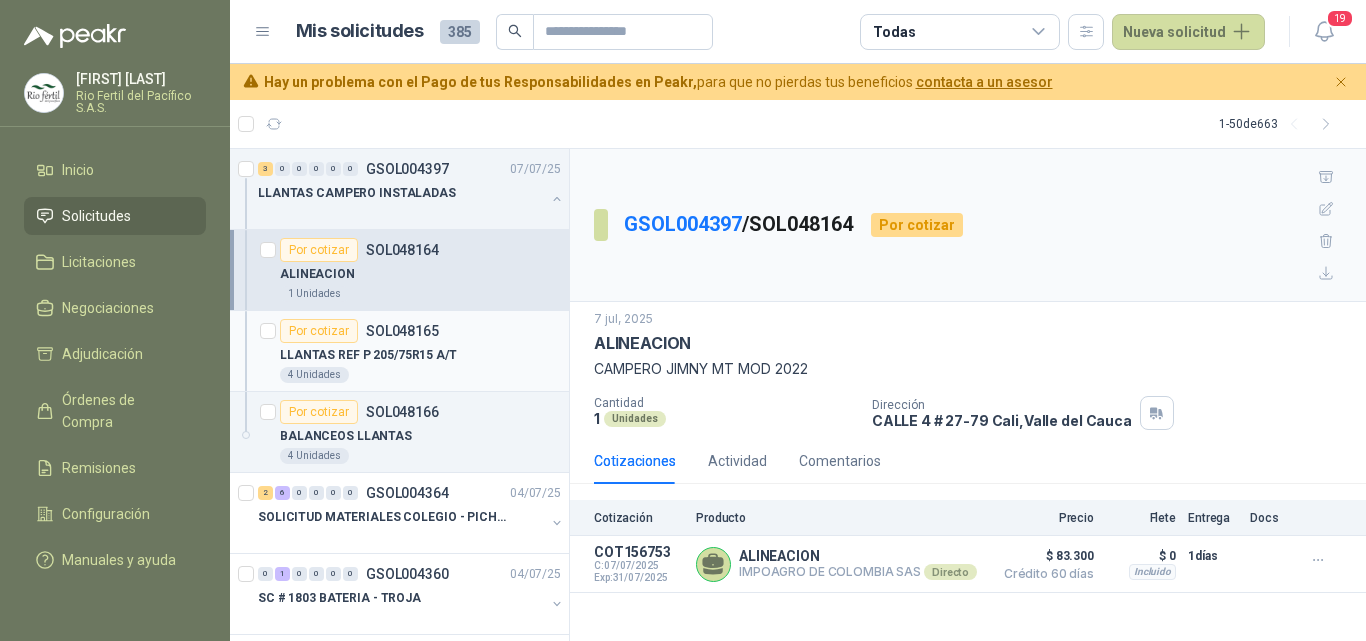 click on "LLANTAS REF P 205/75R15 A/T" at bounding box center [420, 355] 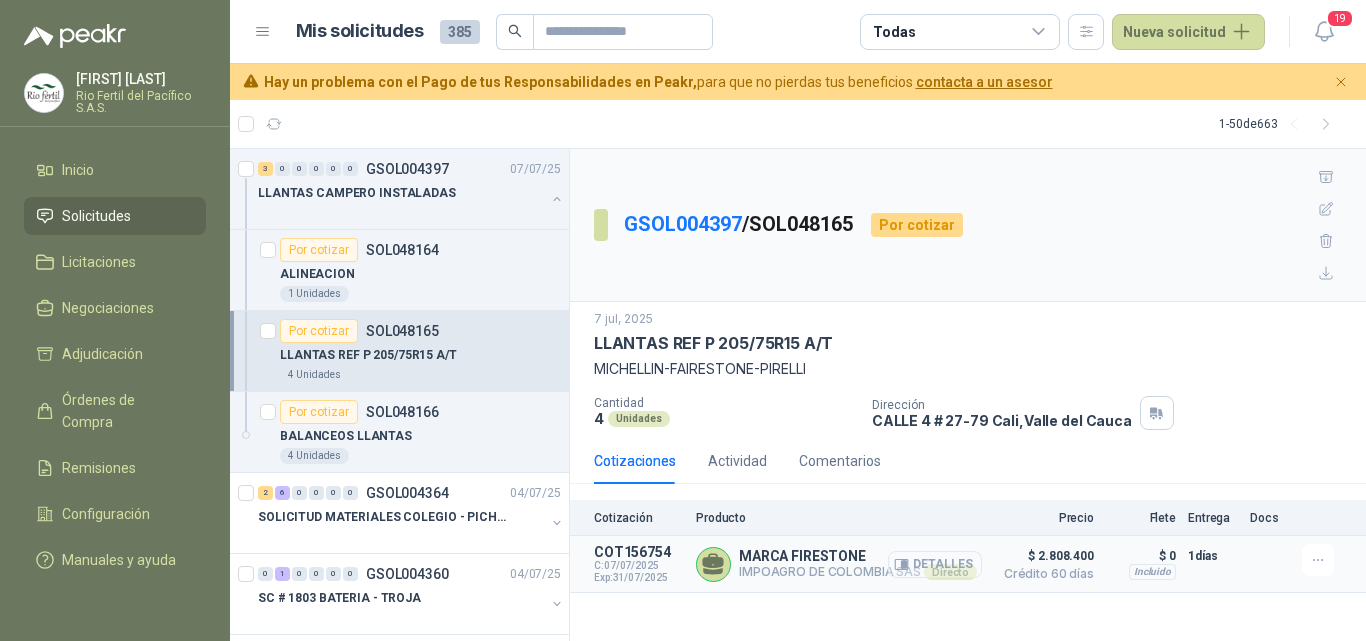 click on "Detalles" at bounding box center (935, 564) 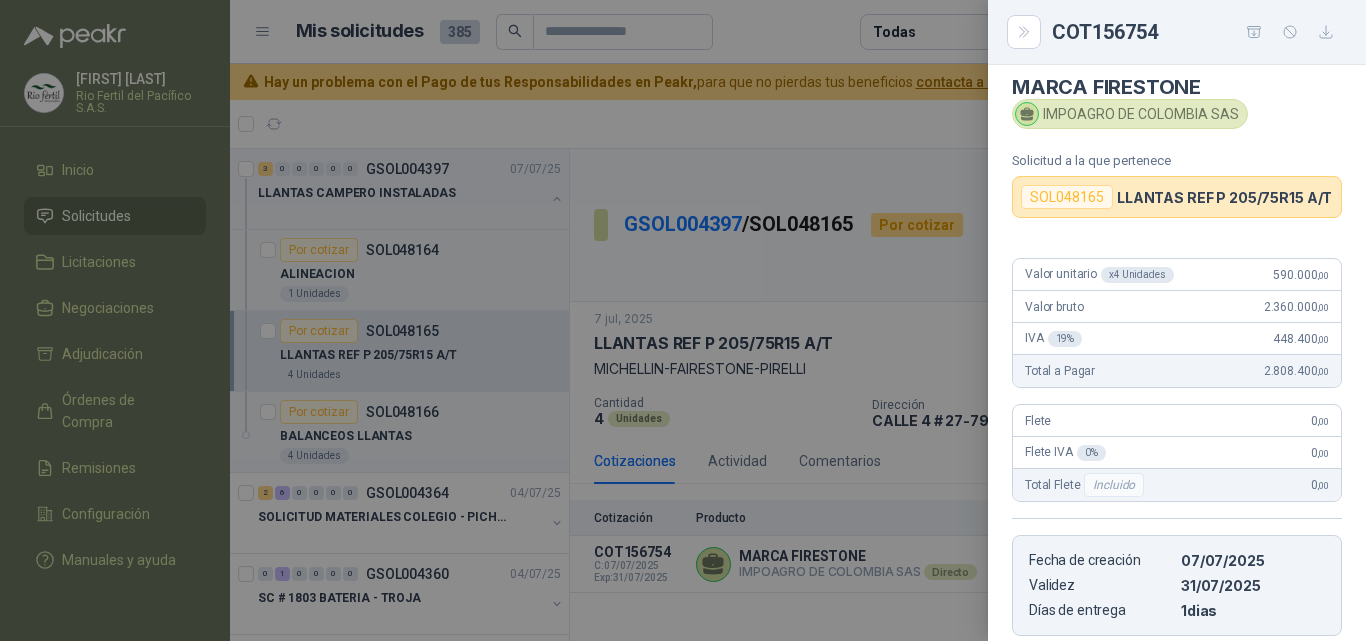 scroll, scrollTop: 0, scrollLeft: 0, axis: both 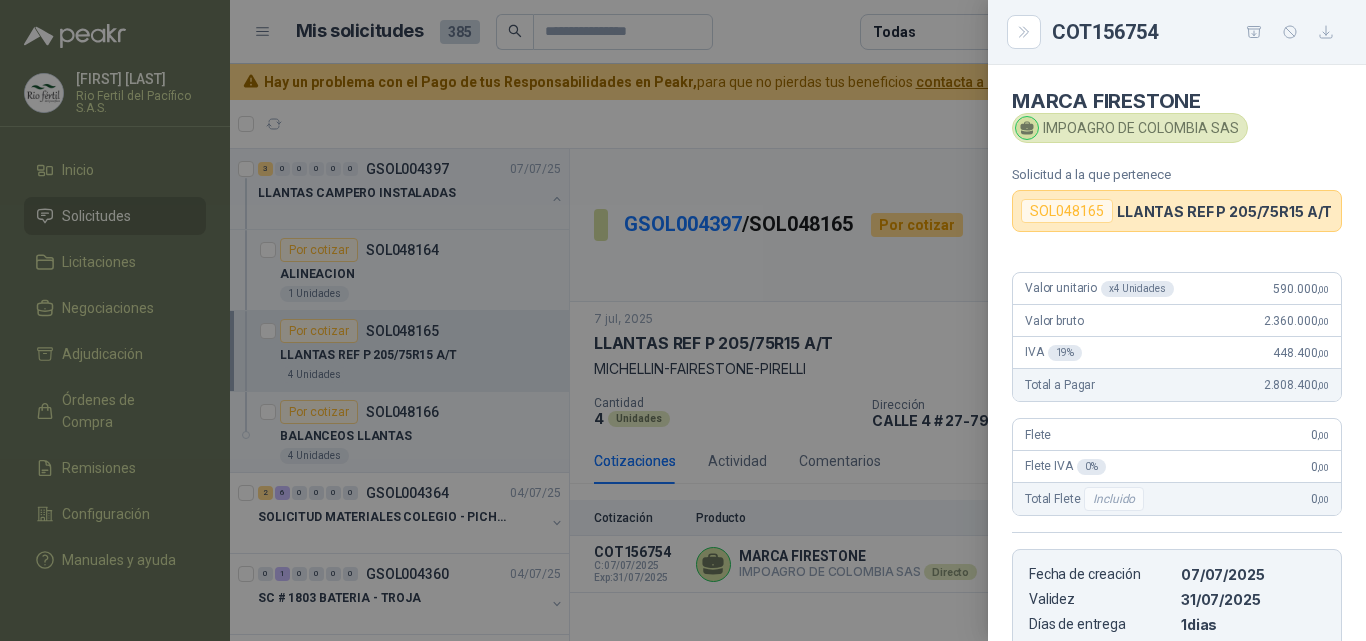 click at bounding box center (683, 320) 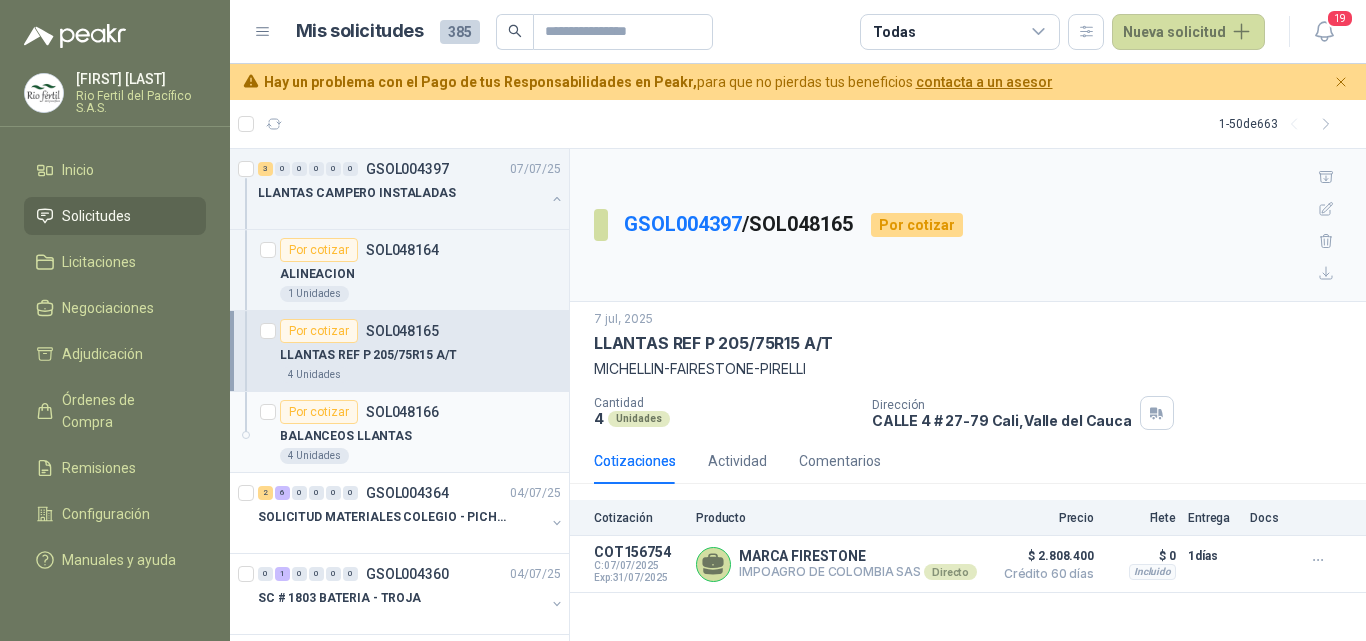 click on "BALANCEOS LLANTAS" at bounding box center (420, 436) 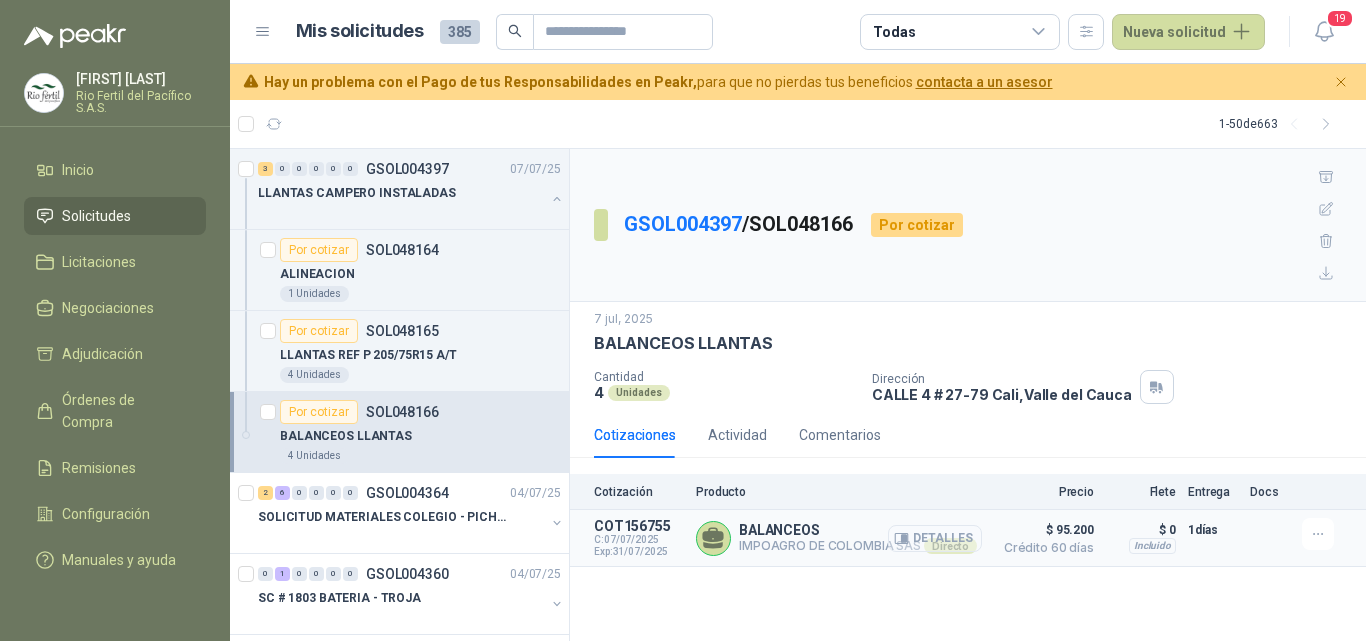 click on "Detalles" at bounding box center [935, 538] 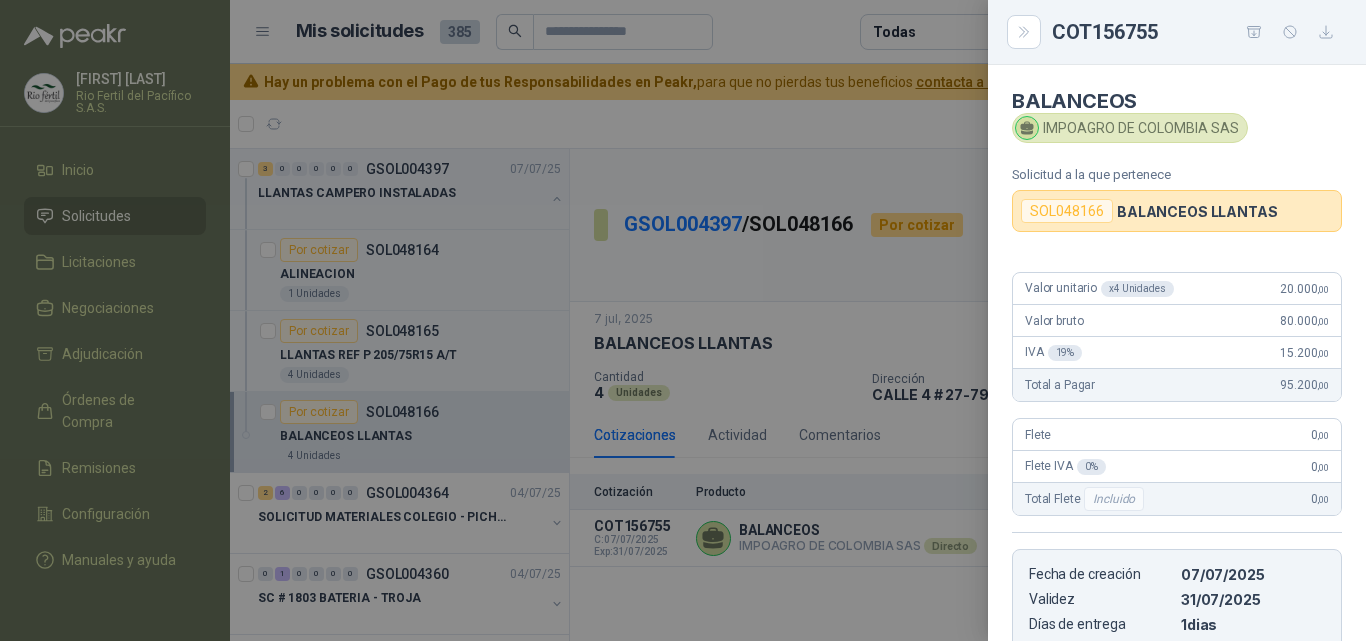 click at bounding box center [683, 320] 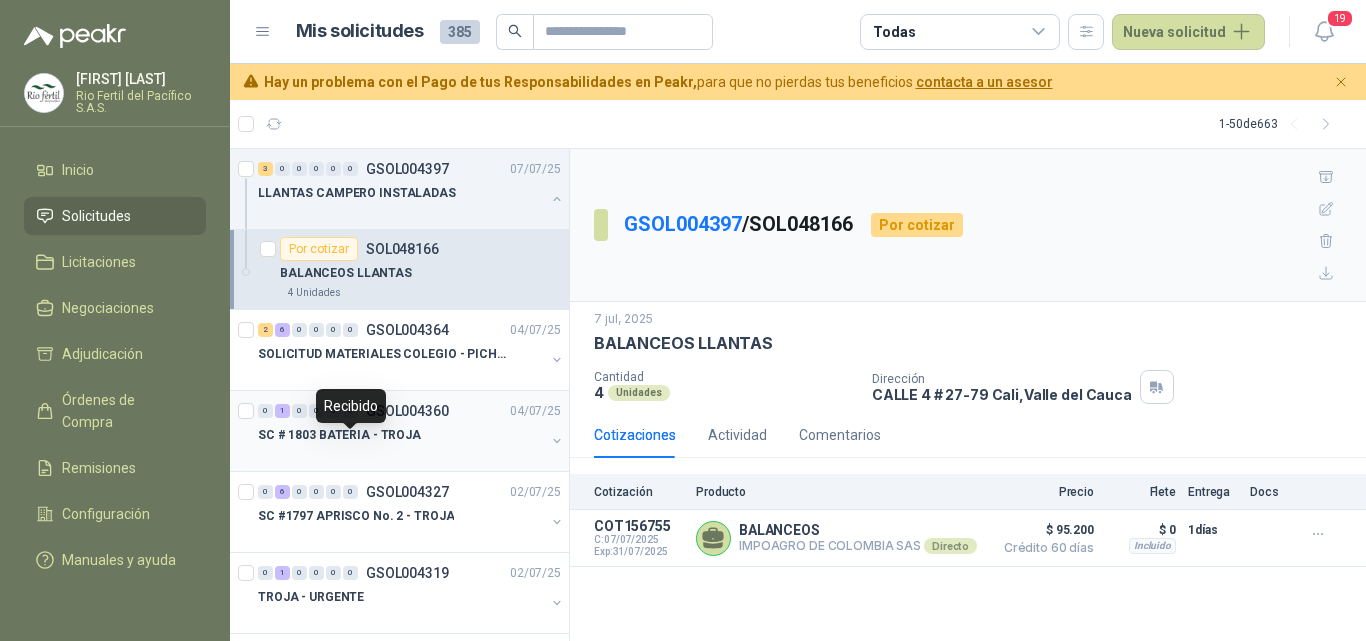 scroll, scrollTop: 200, scrollLeft: 0, axis: vertical 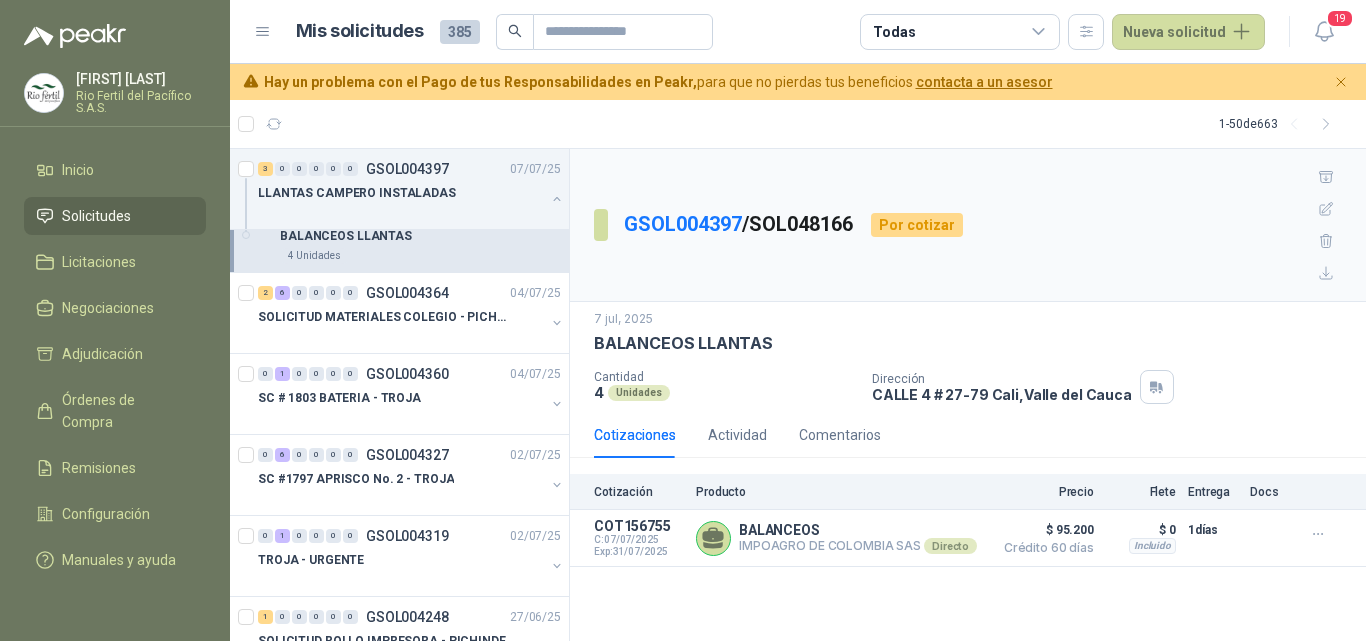 click on "Mis solicitudes 385 Todas Nueva solicitud" at bounding box center [781, 32] 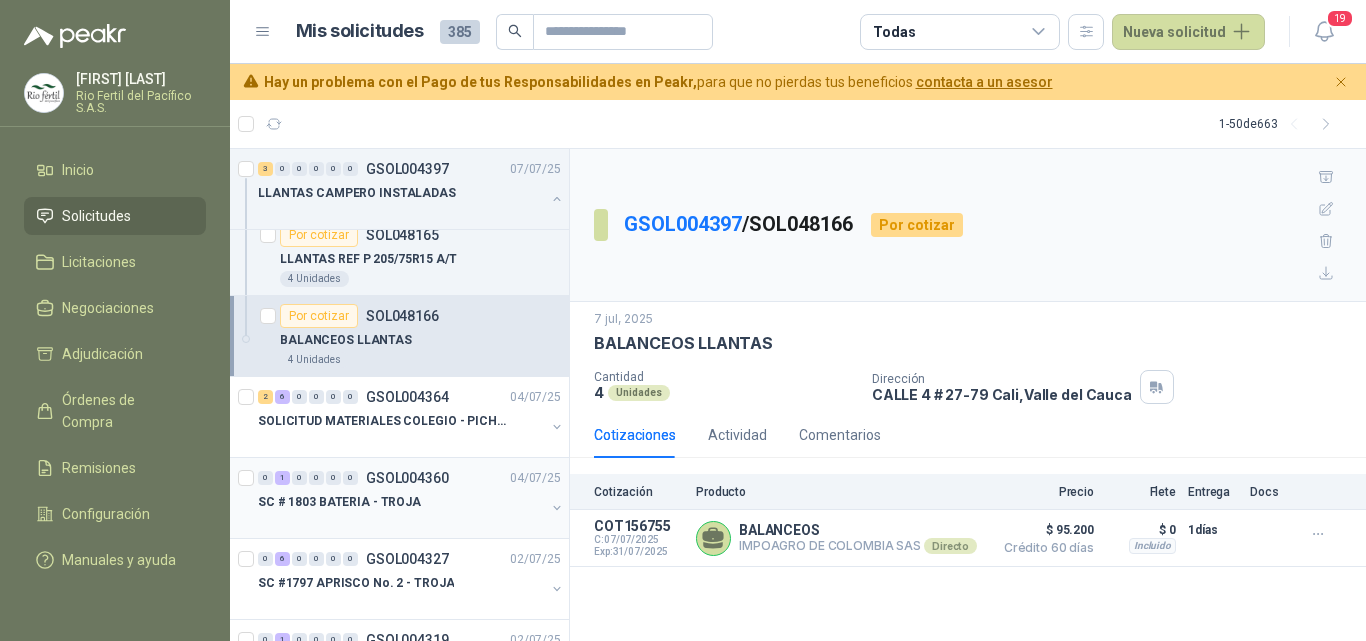scroll, scrollTop: 0, scrollLeft: 0, axis: both 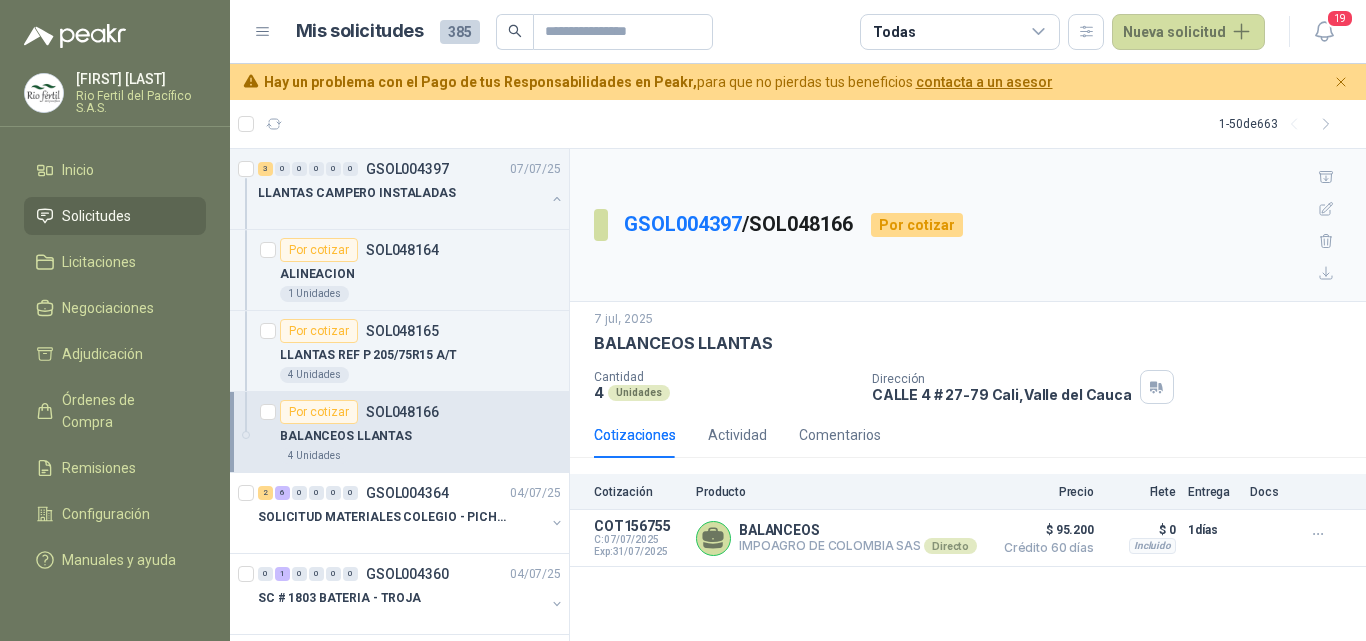 click on "[NAME] [LAST]" at bounding box center [141, 79] 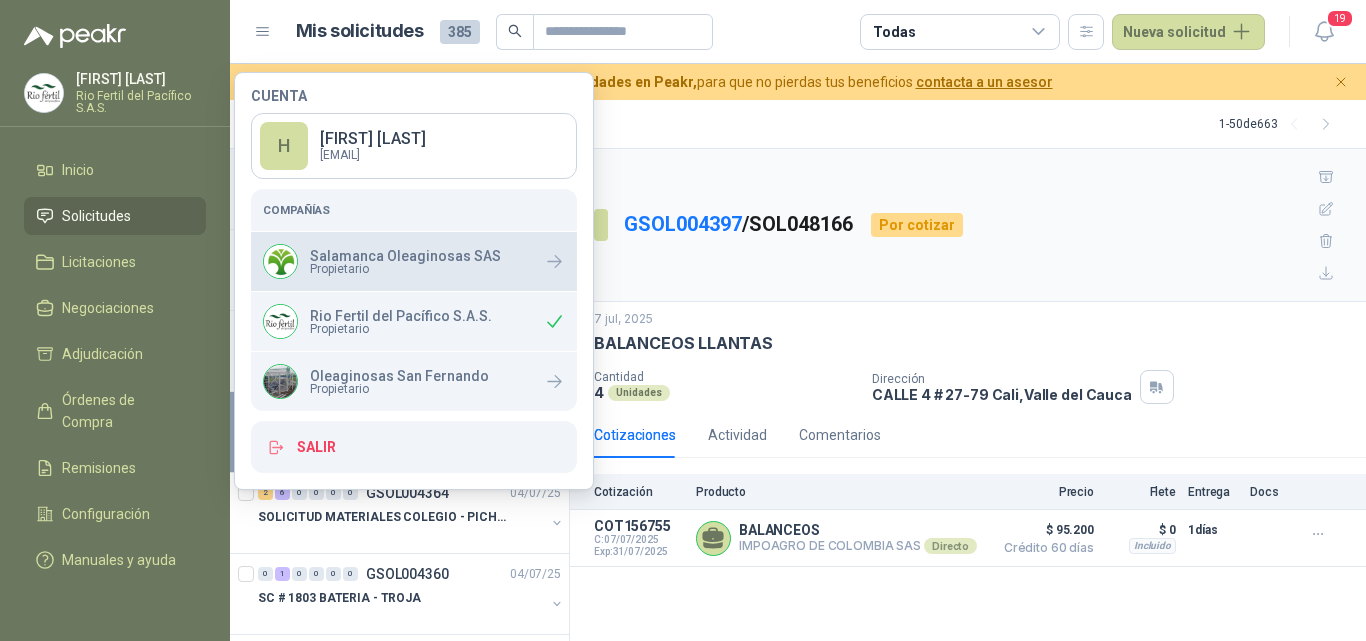 click on "Salamanca Oleaginosas SAS" at bounding box center (405, 256) 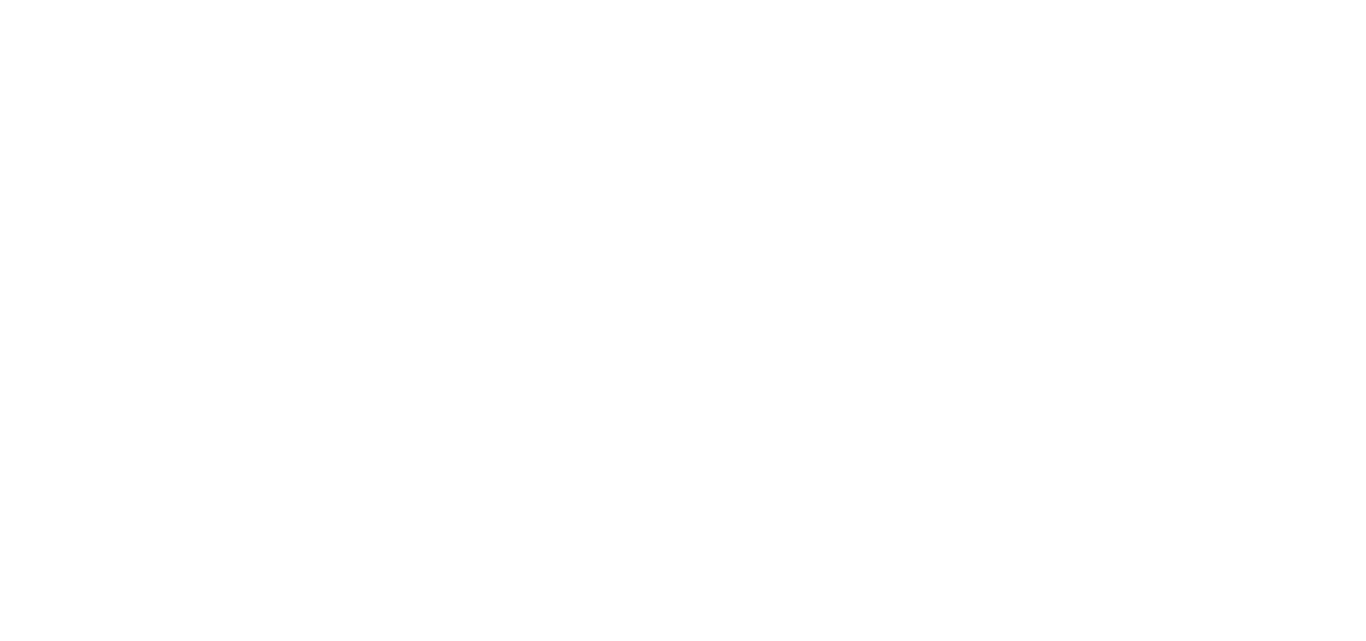 scroll, scrollTop: 0, scrollLeft: 0, axis: both 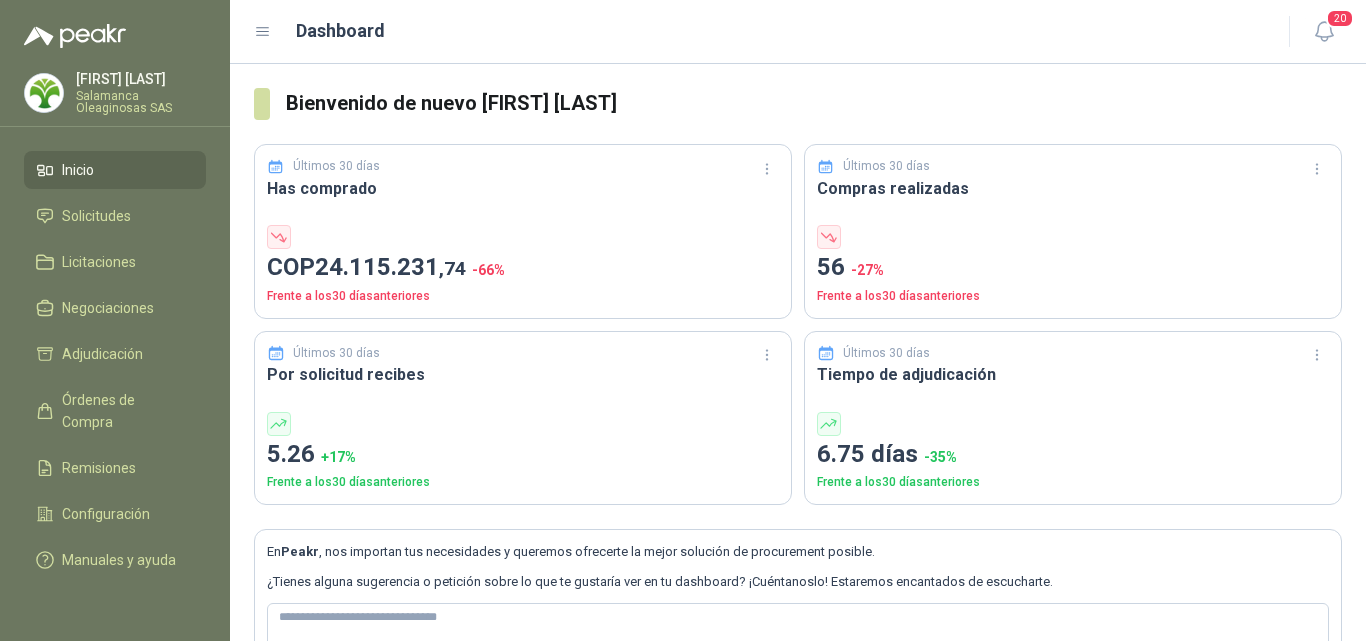 click on "[FIRST] [LAST]" at bounding box center [141, 79] 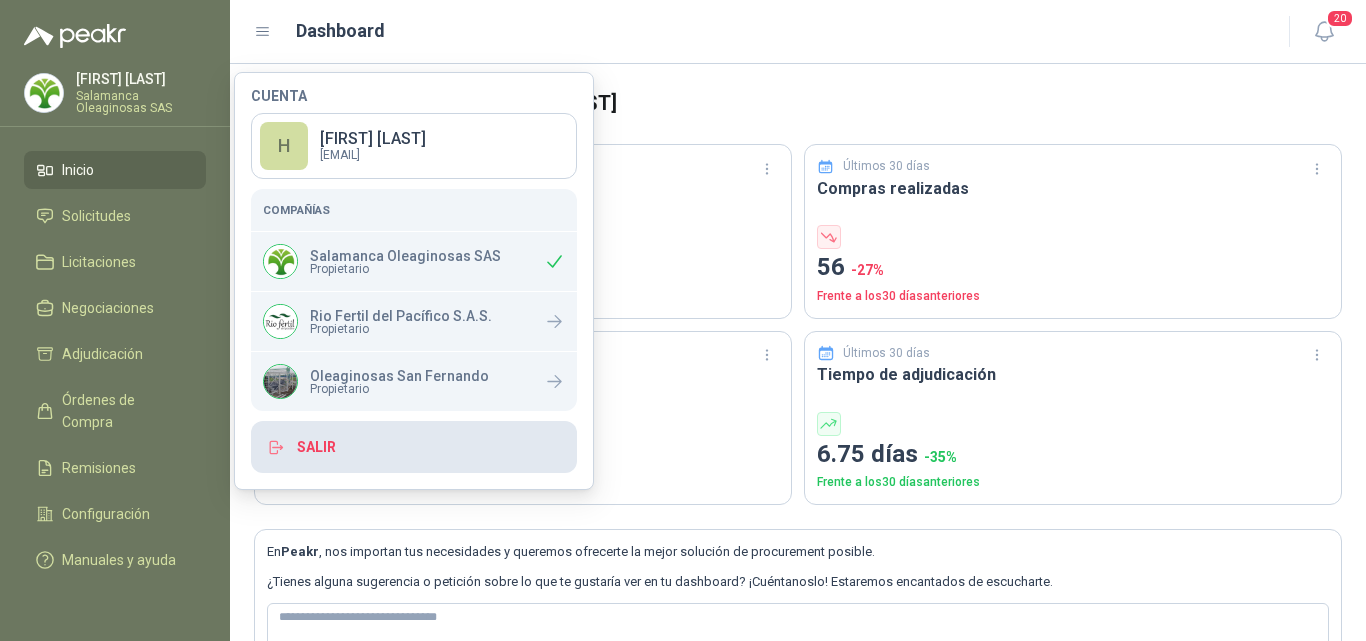 click on "Salir" at bounding box center [414, 447] 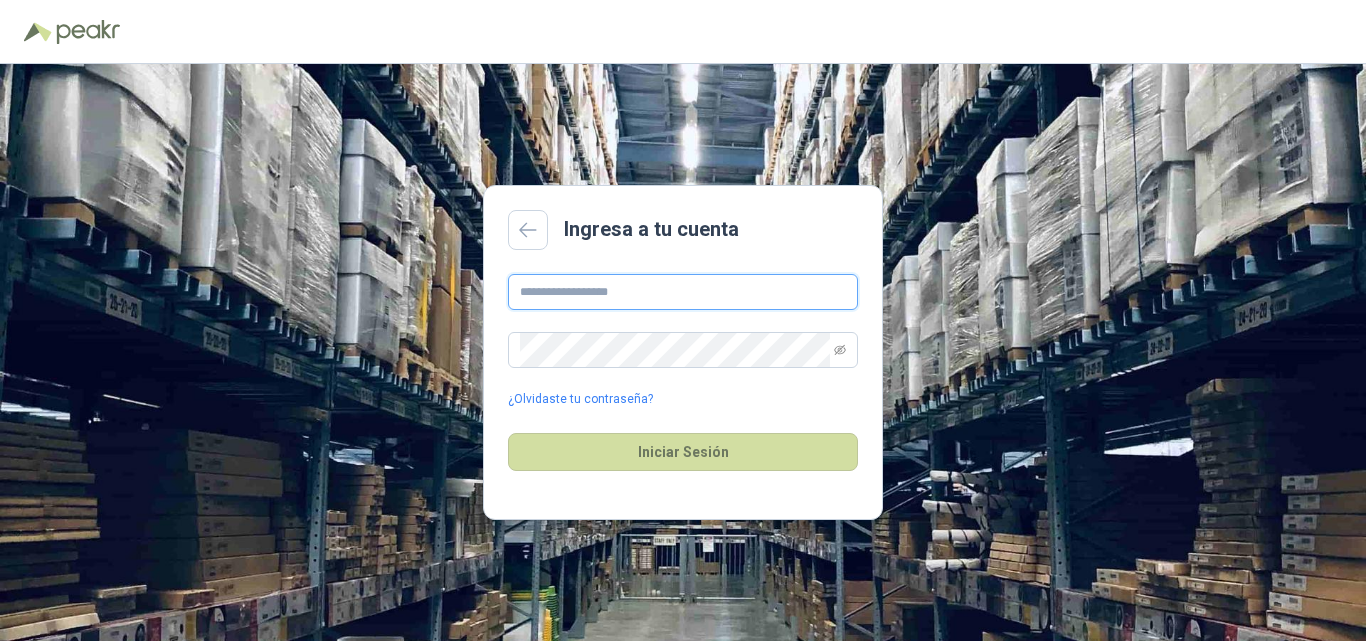 click at bounding box center [683, 292] 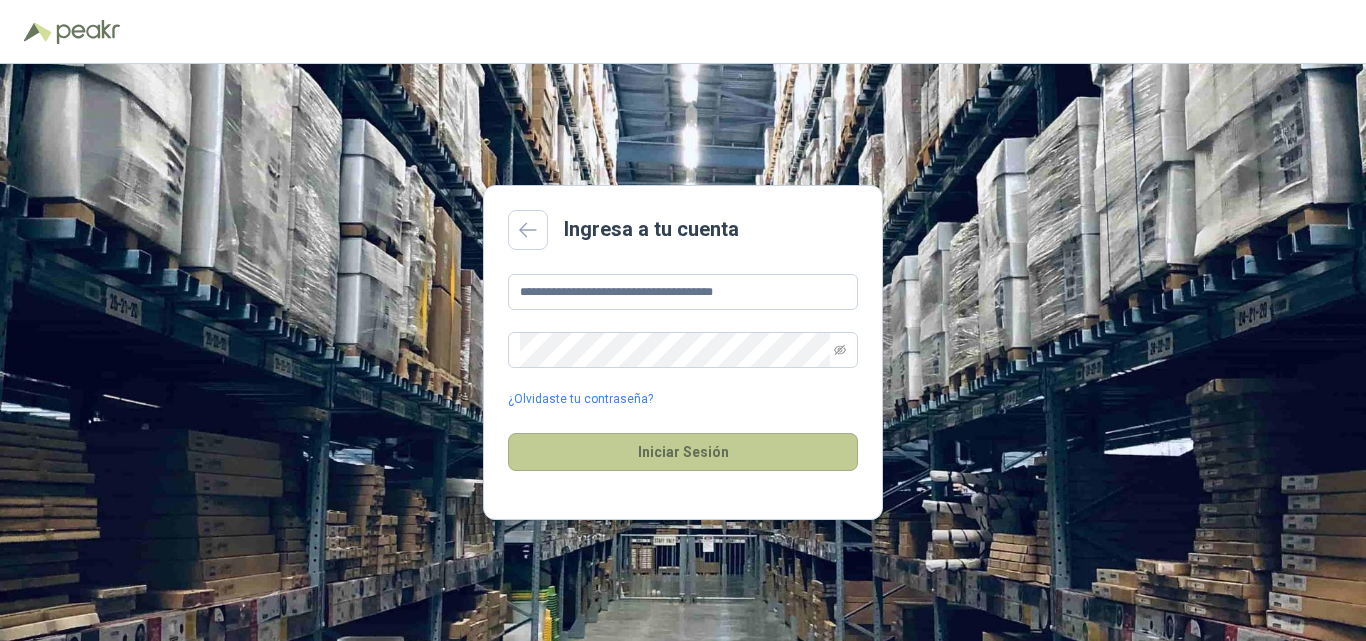 click on "Iniciar Sesión" at bounding box center [683, 452] 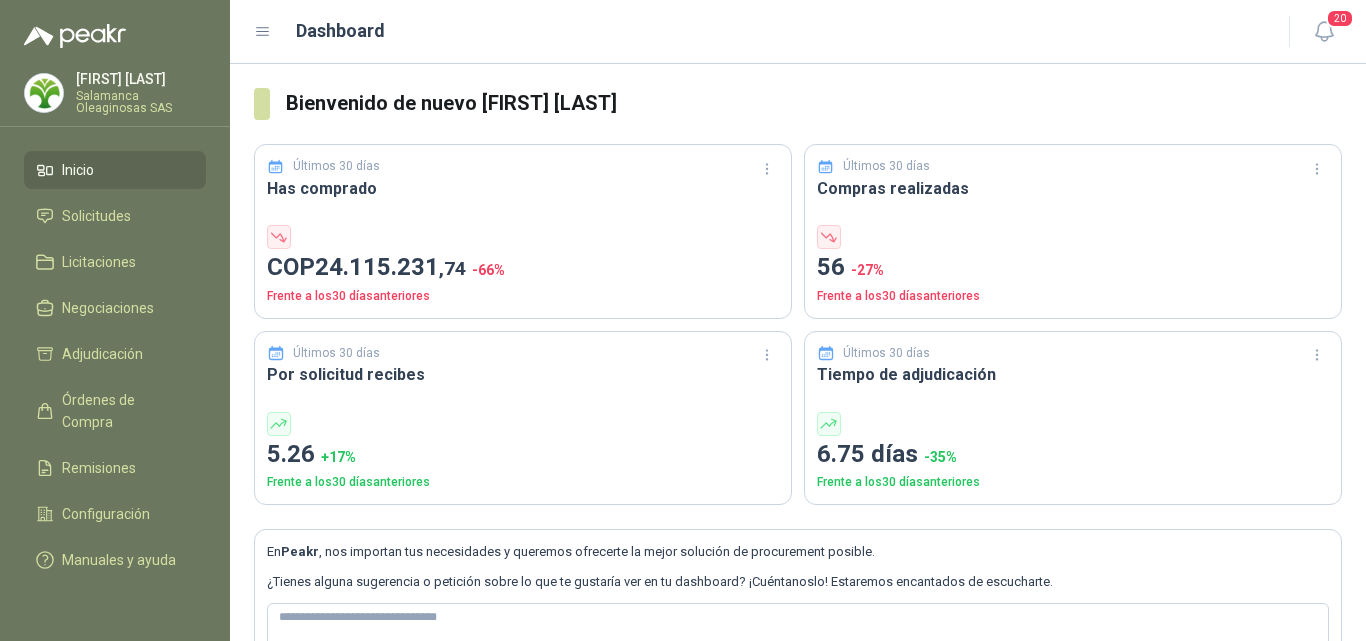 click on "Henry Benitez   Salamanca Oleaginosas SAS" at bounding box center [141, 93] 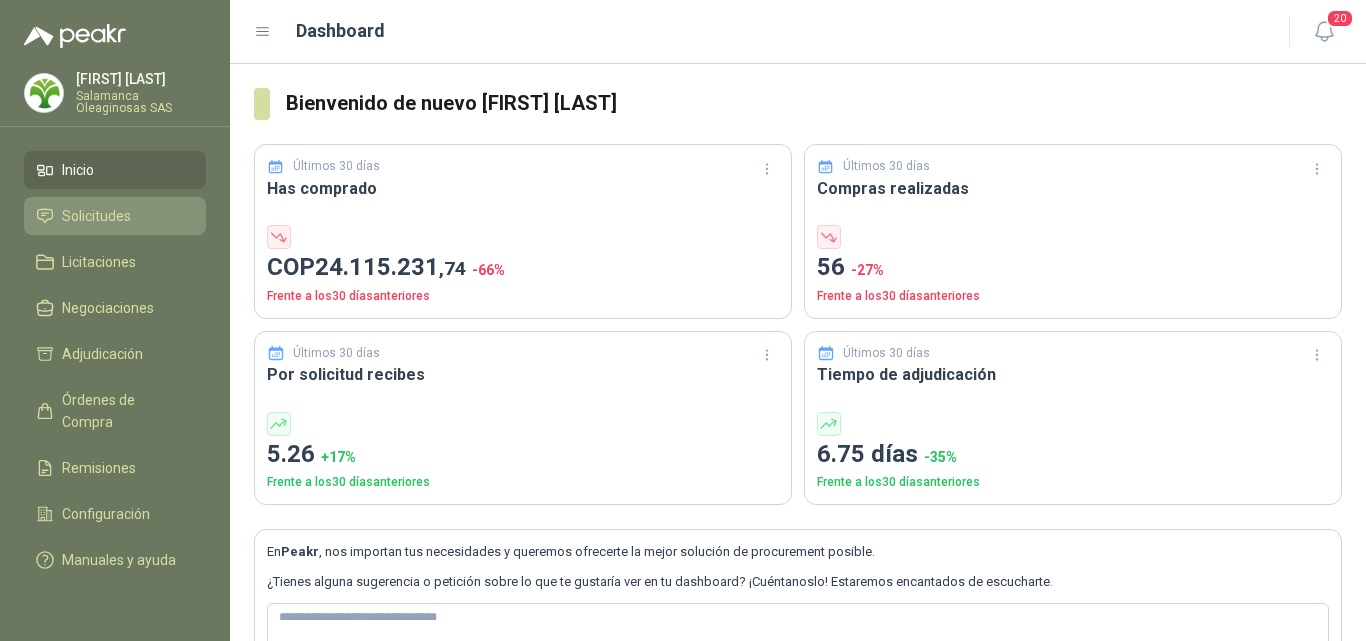 click on "Solicitudes" at bounding box center (96, 216) 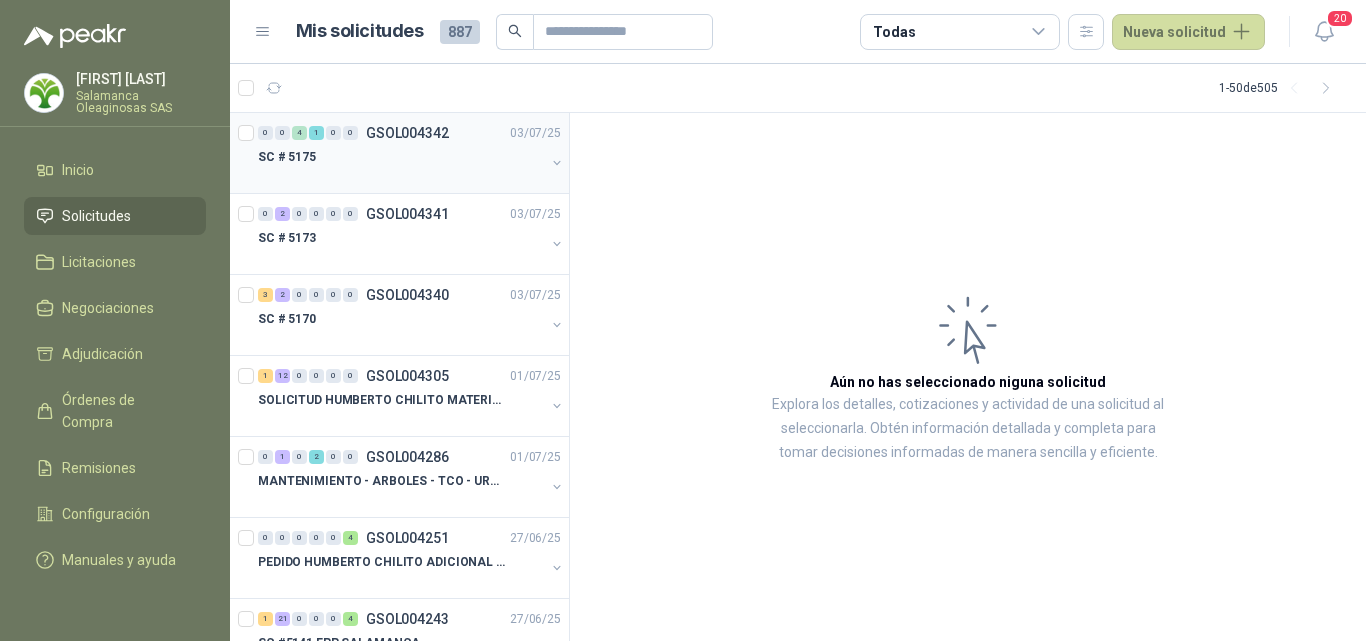 click at bounding box center (401, 177) 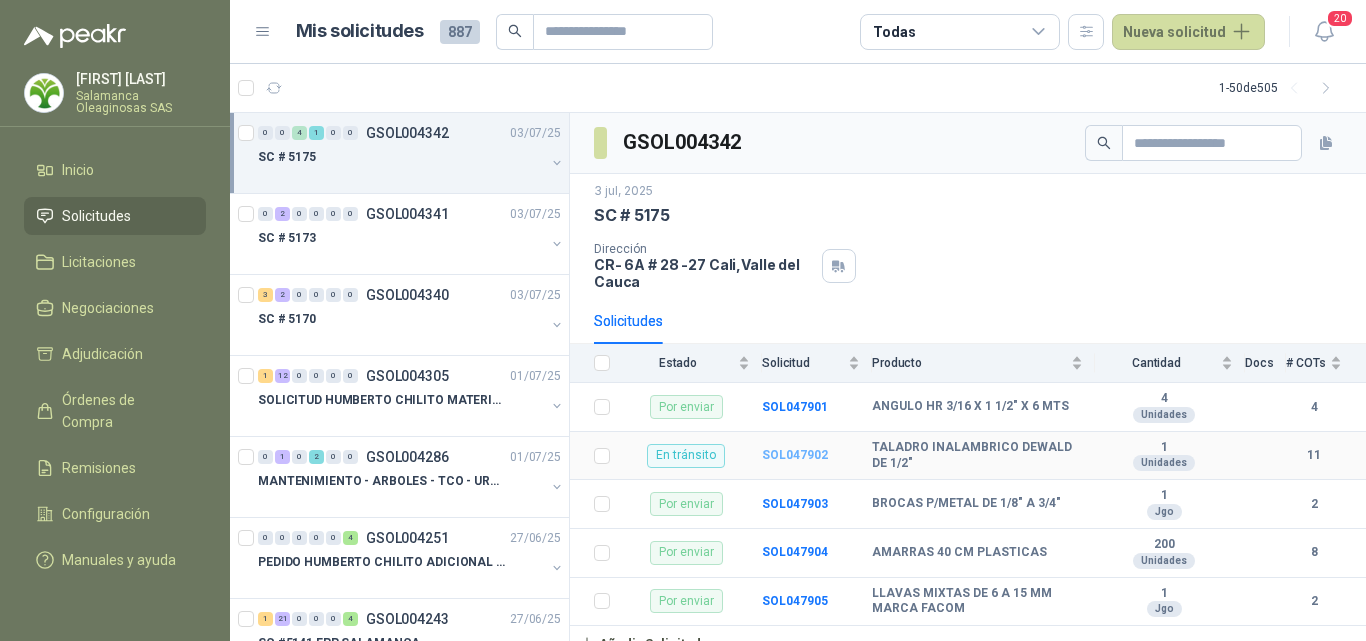 scroll, scrollTop: 18, scrollLeft: 0, axis: vertical 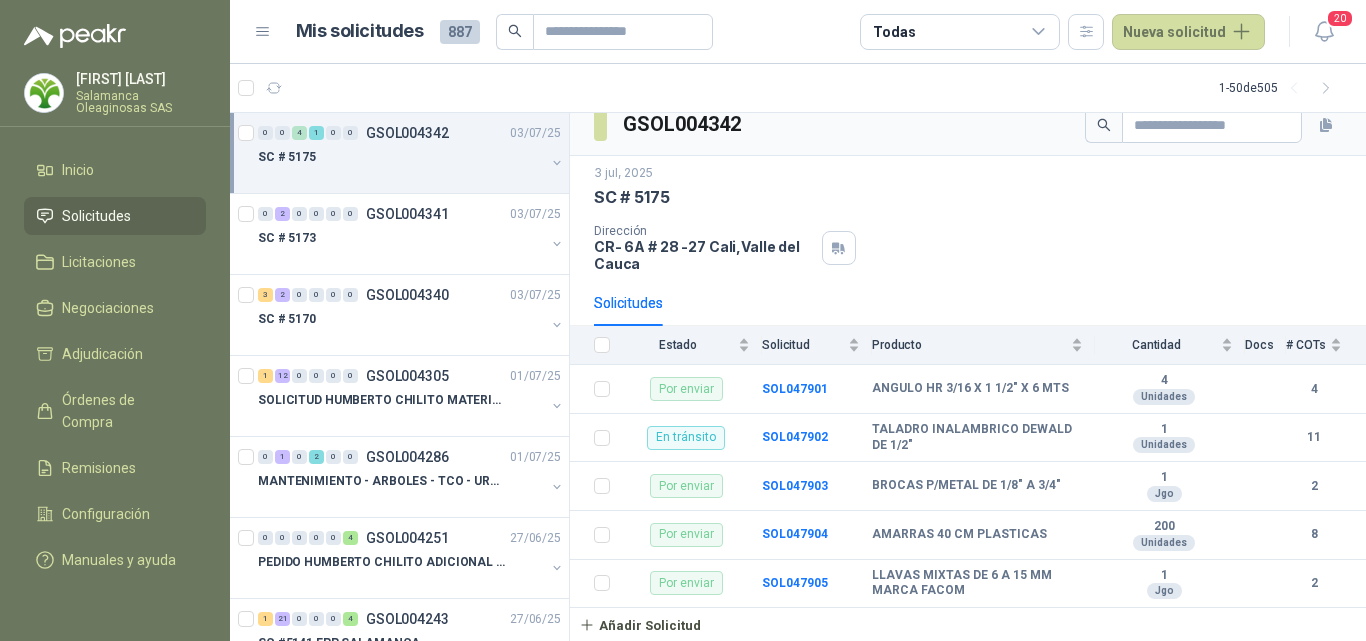 click on "Mis solicitudes 887 Todas Nueva solicitud" at bounding box center (781, 32) 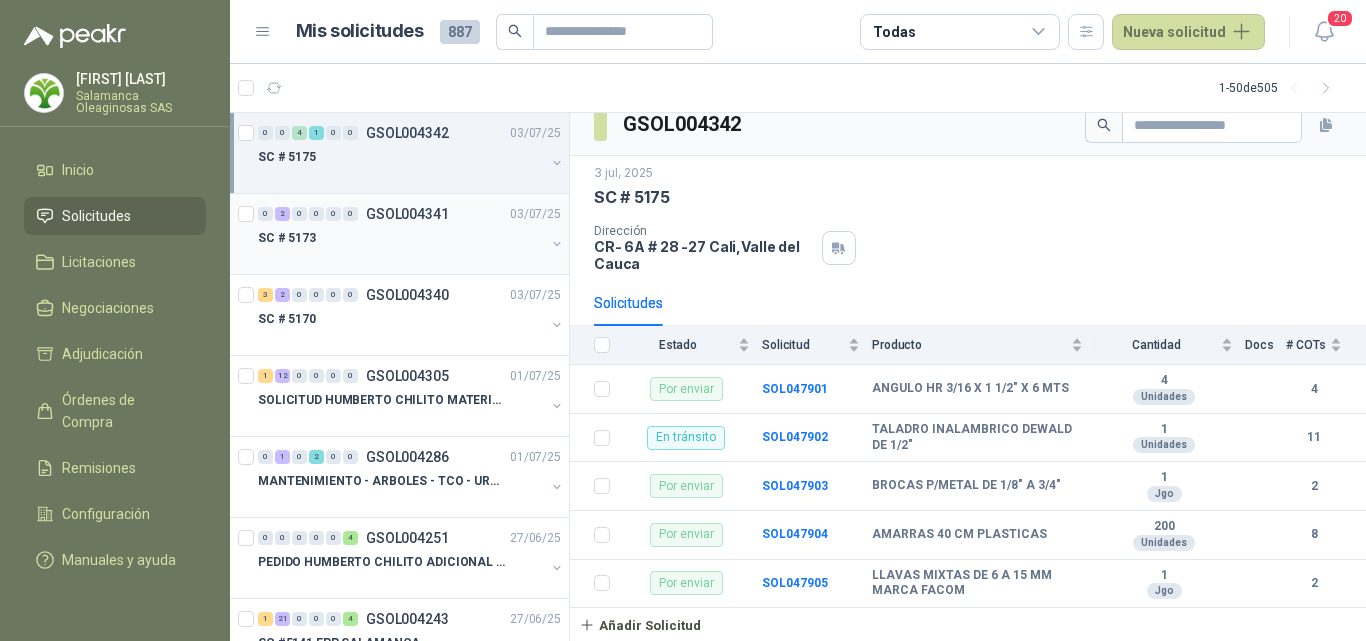 click on "SC # 5173" at bounding box center (401, 238) 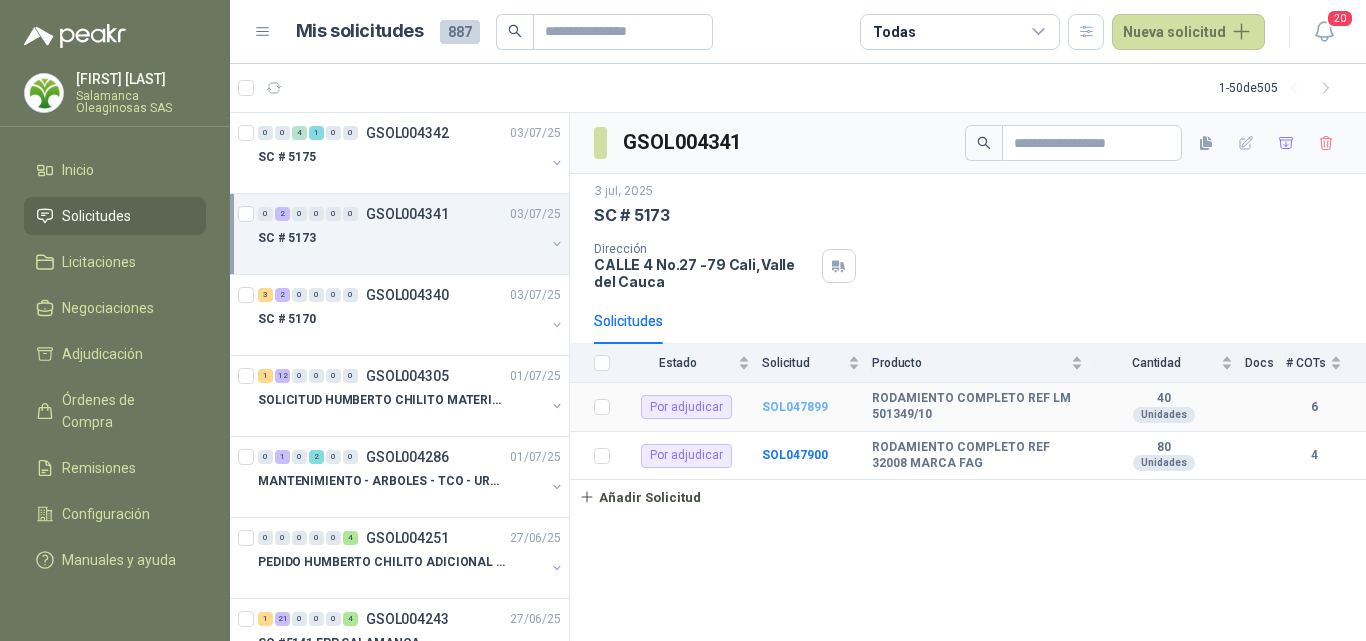 click on "SOL047899" at bounding box center [795, 407] 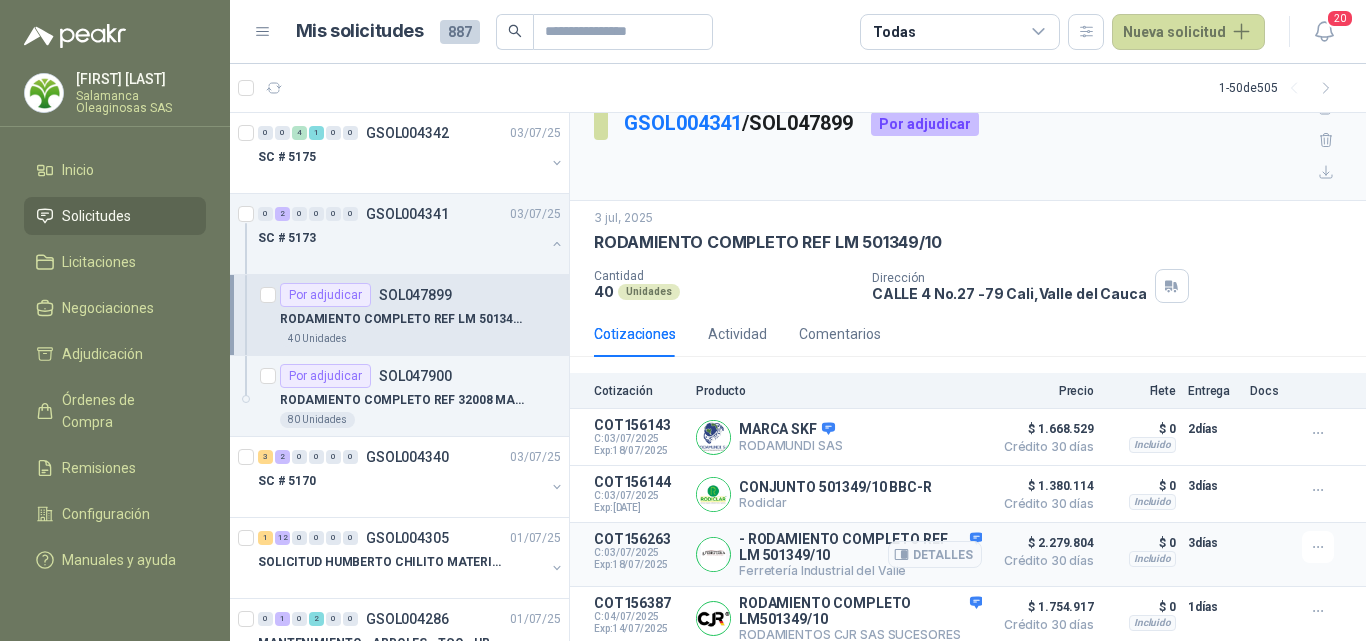 scroll, scrollTop: 109, scrollLeft: 0, axis: vertical 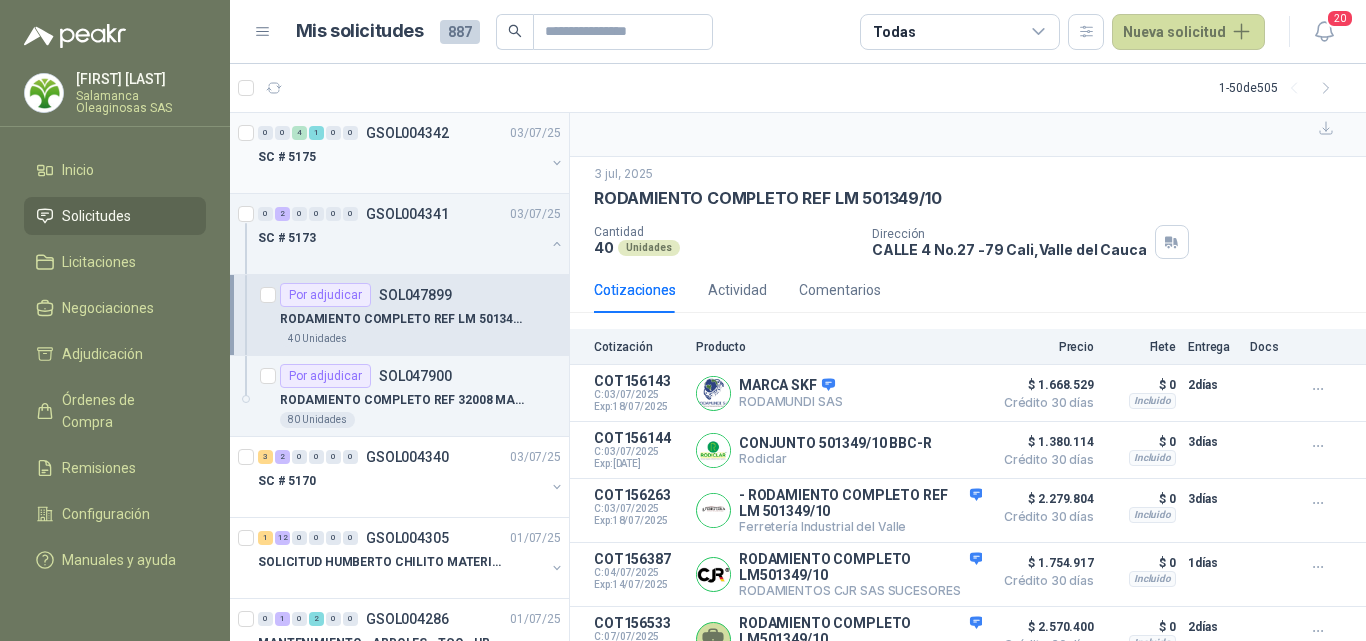 click on "SC # 5175" at bounding box center (401, 157) 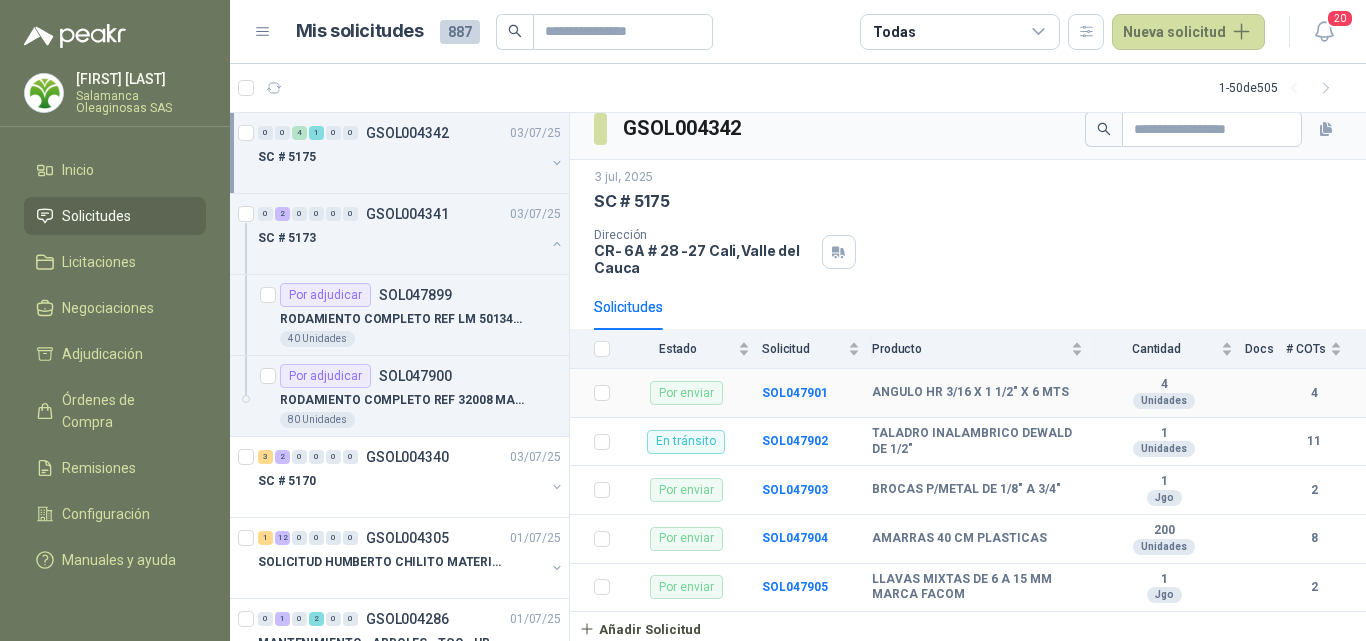 scroll, scrollTop: 18, scrollLeft: 0, axis: vertical 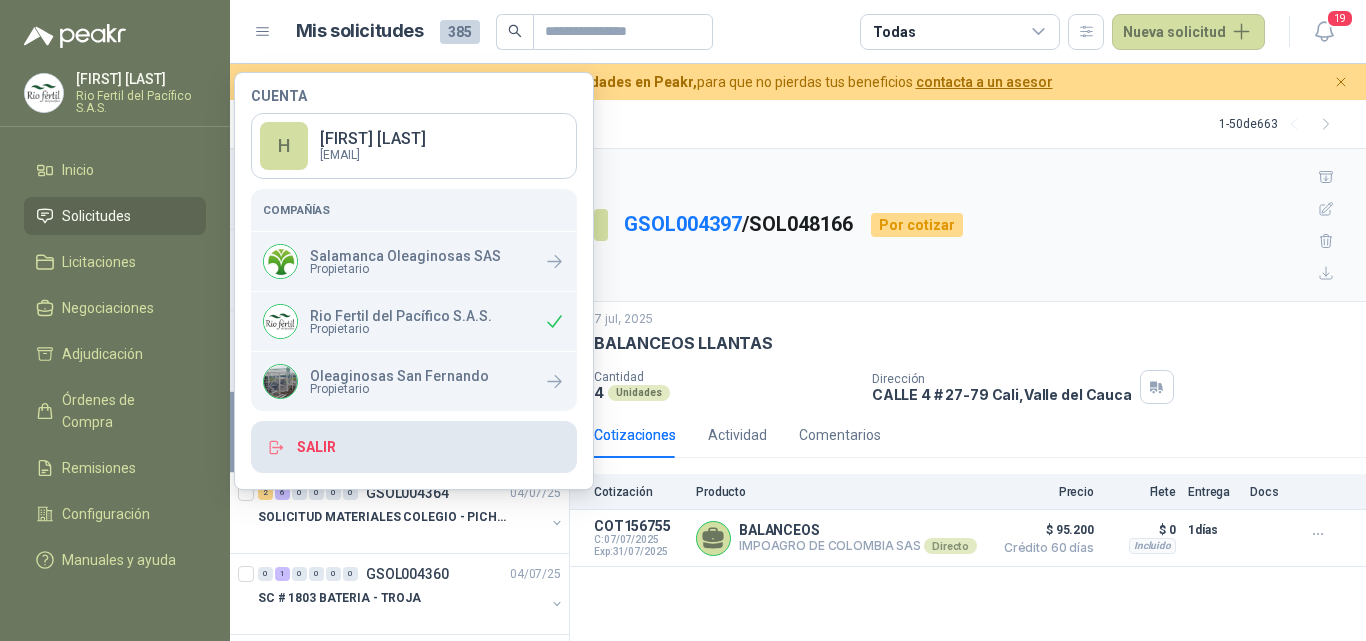 click on "Salir" at bounding box center (414, 447) 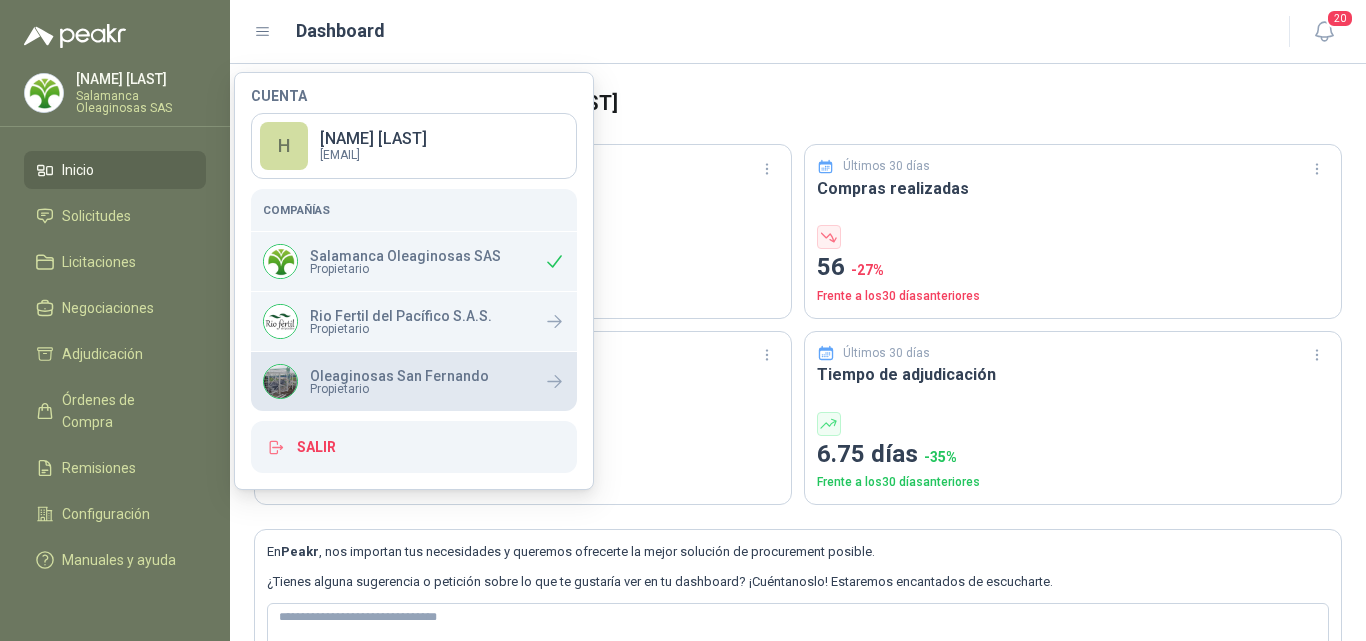 scroll, scrollTop: 0, scrollLeft: 0, axis: both 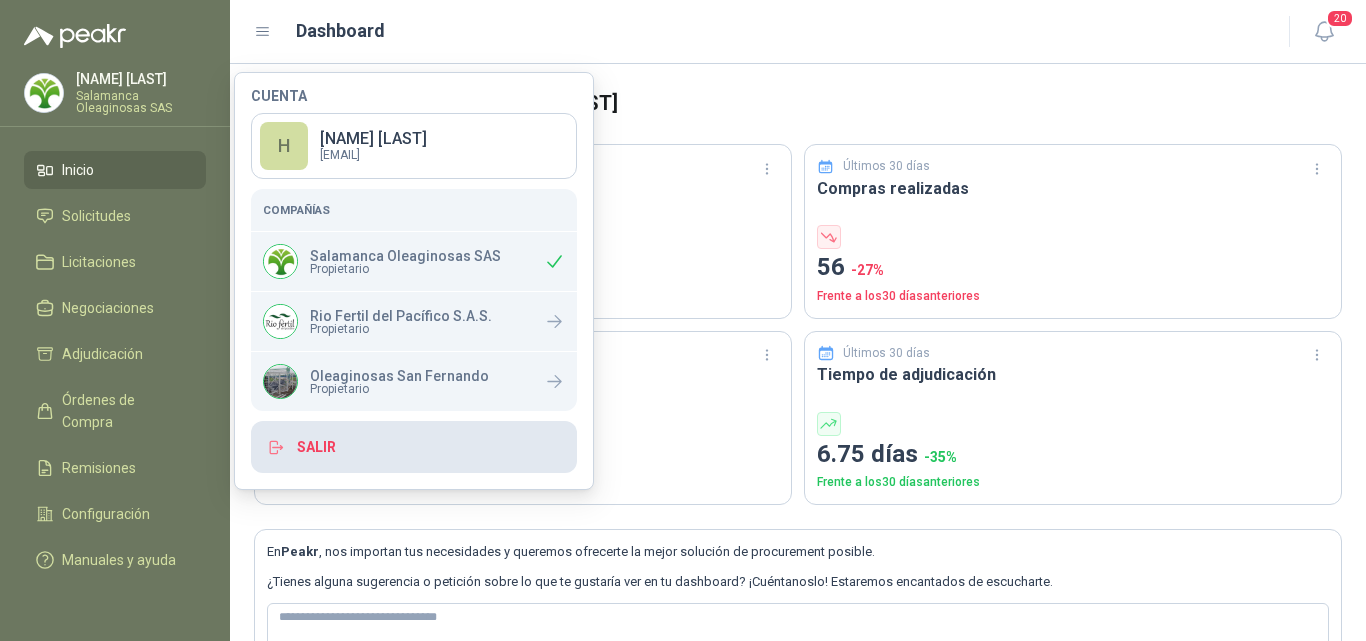 click on "Salir" at bounding box center [414, 447] 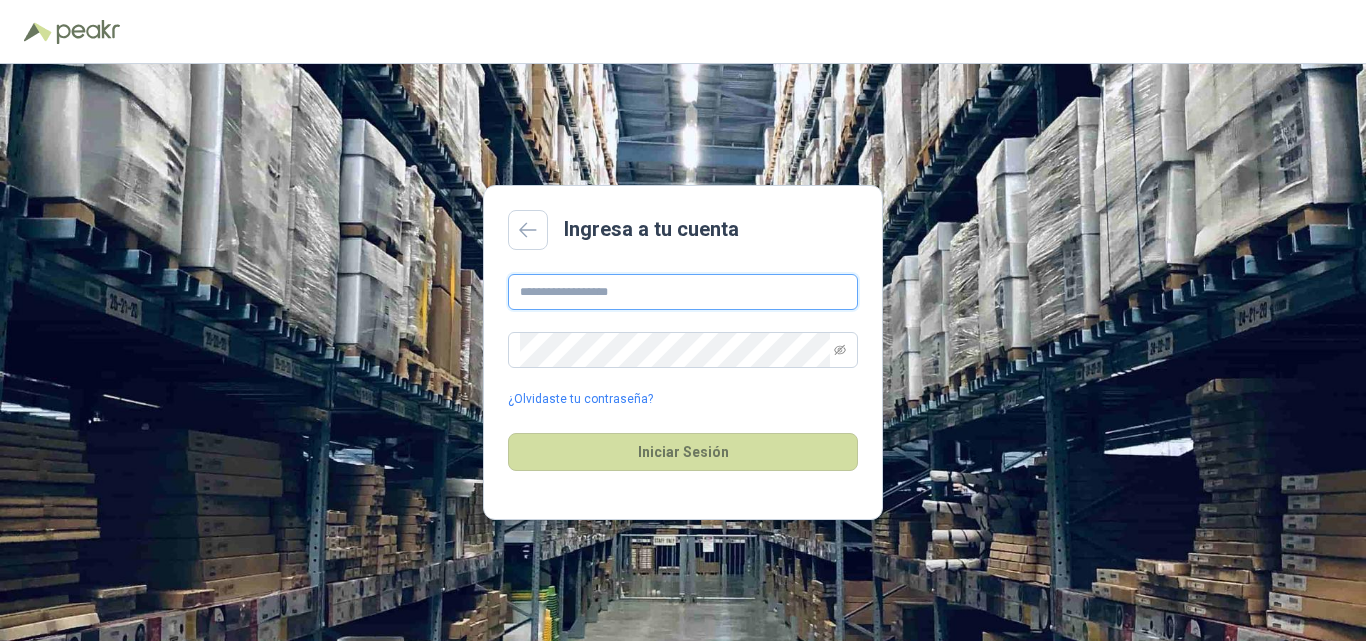 click at bounding box center (683, 292) 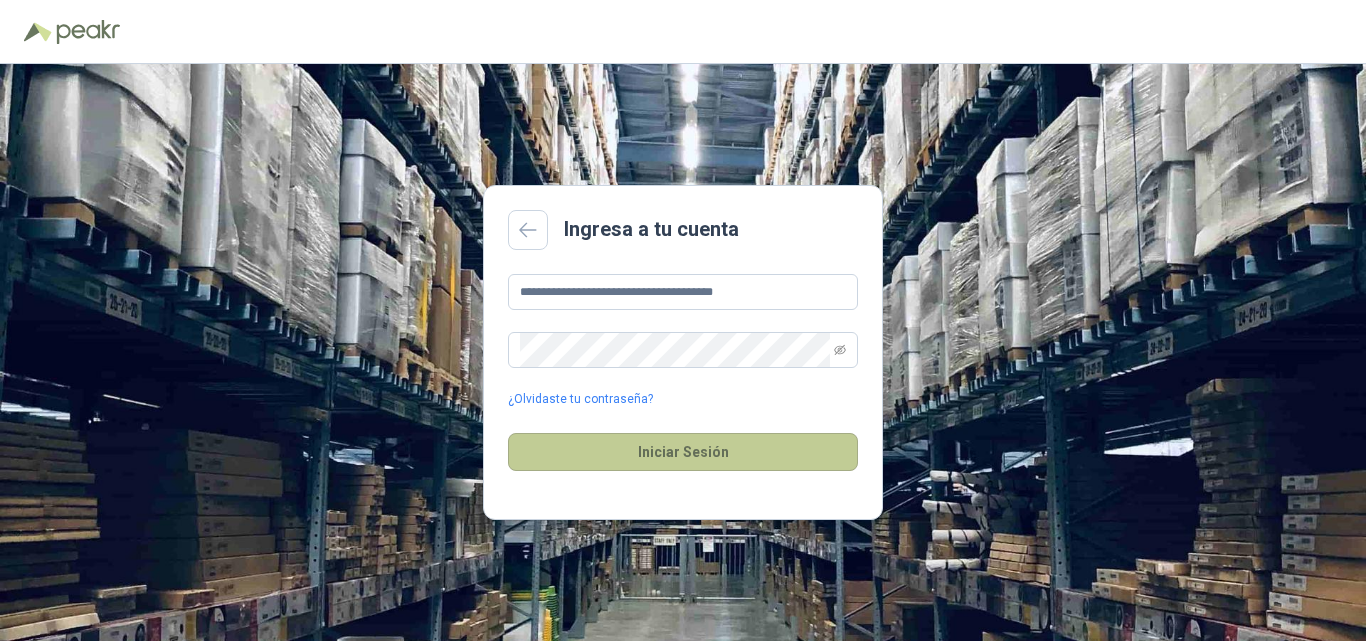 click on "Iniciar Sesión" at bounding box center [683, 452] 